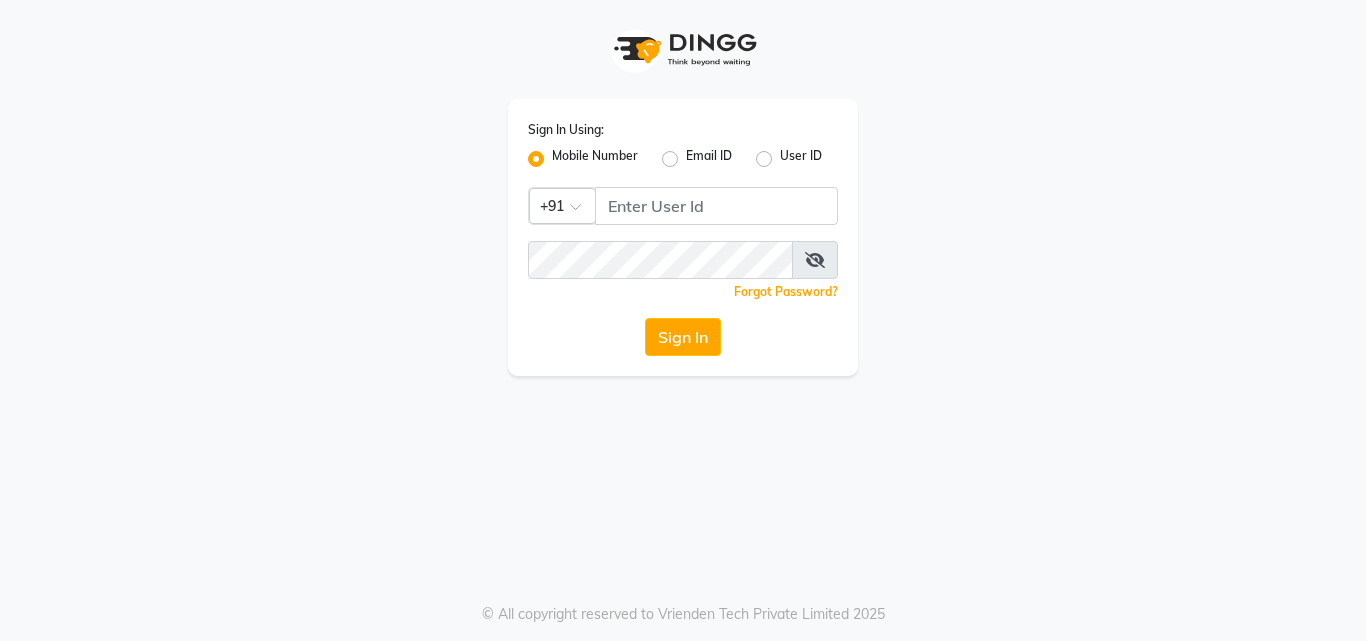 scroll, scrollTop: 0, scrollLeft: 0, axis: both 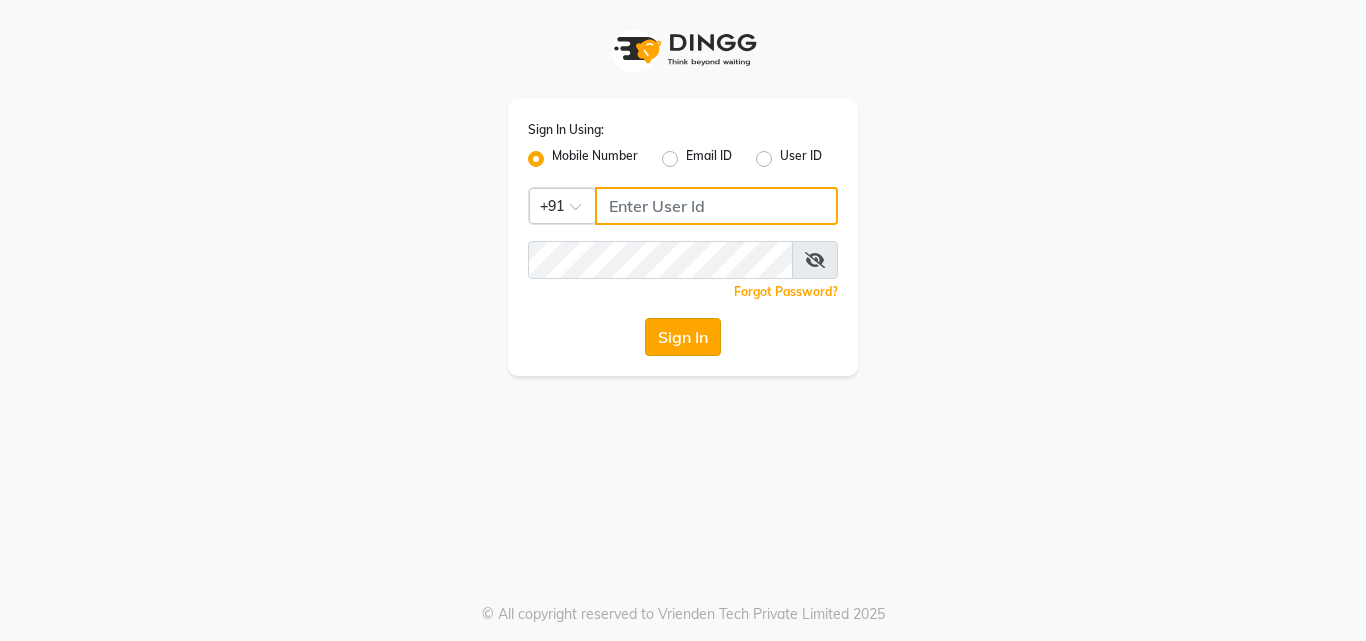 type on "7814061962" 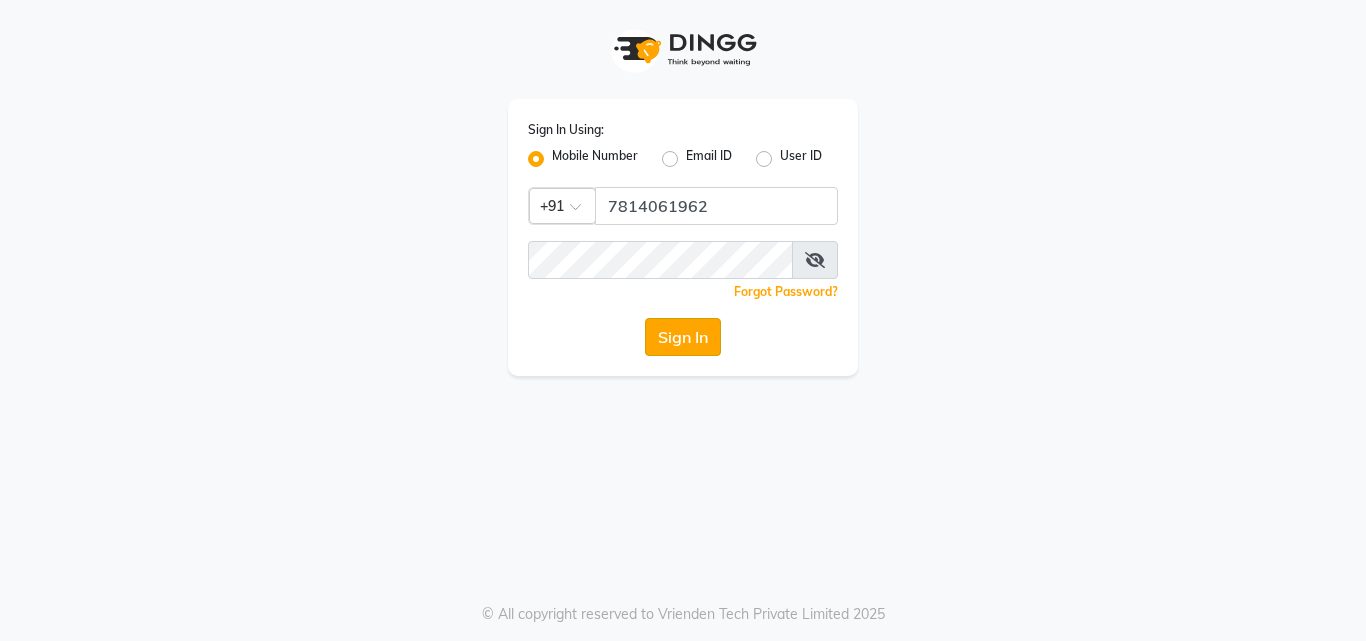 click on "Sign In" 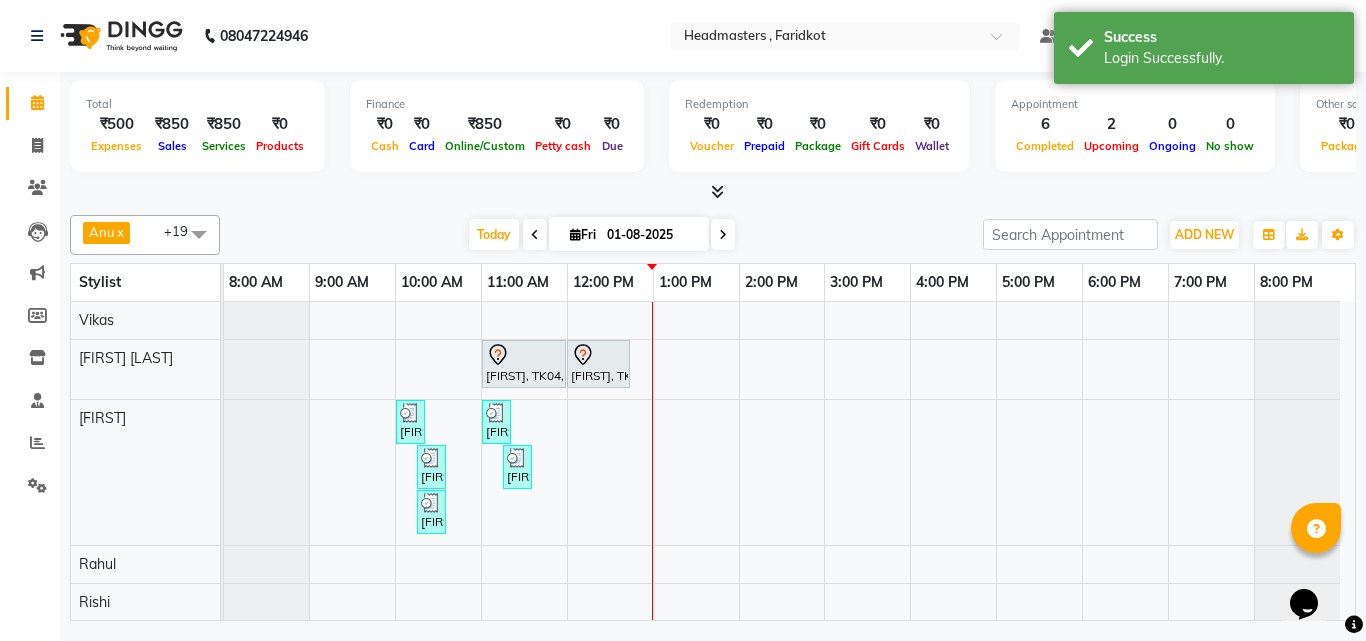 scroll, scrollTop: 0, scrollLeft: 0, axis: both 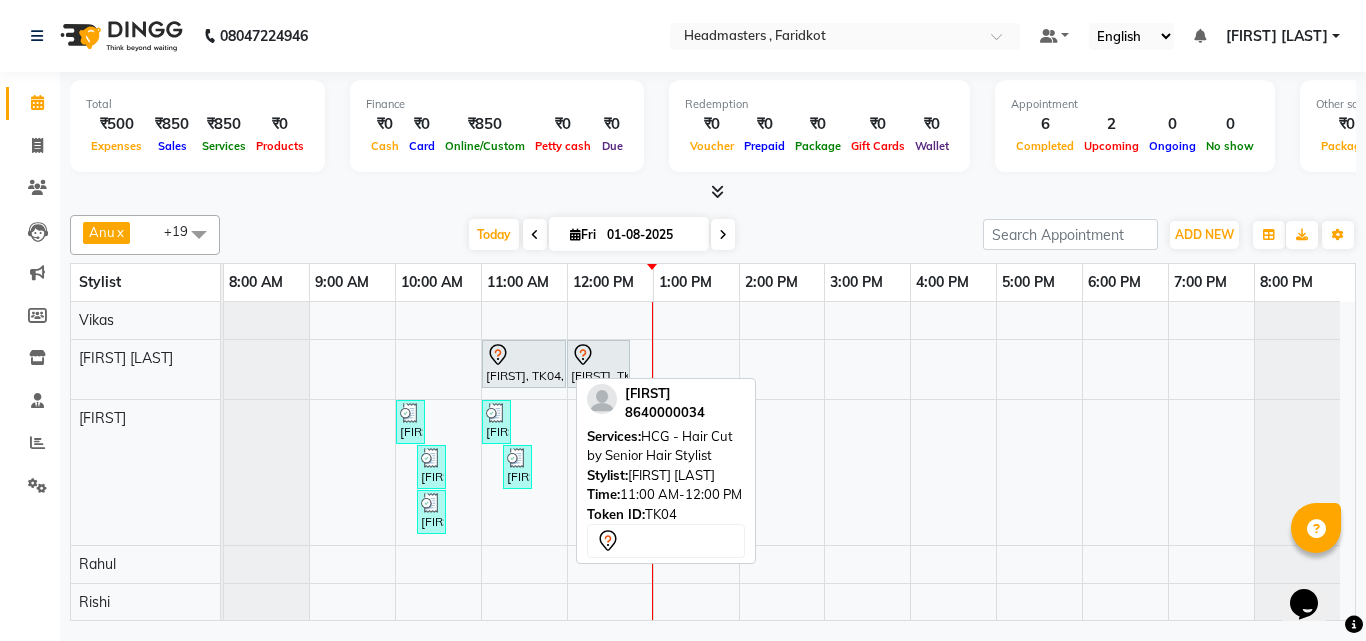 click at bounding box center (524, 355) 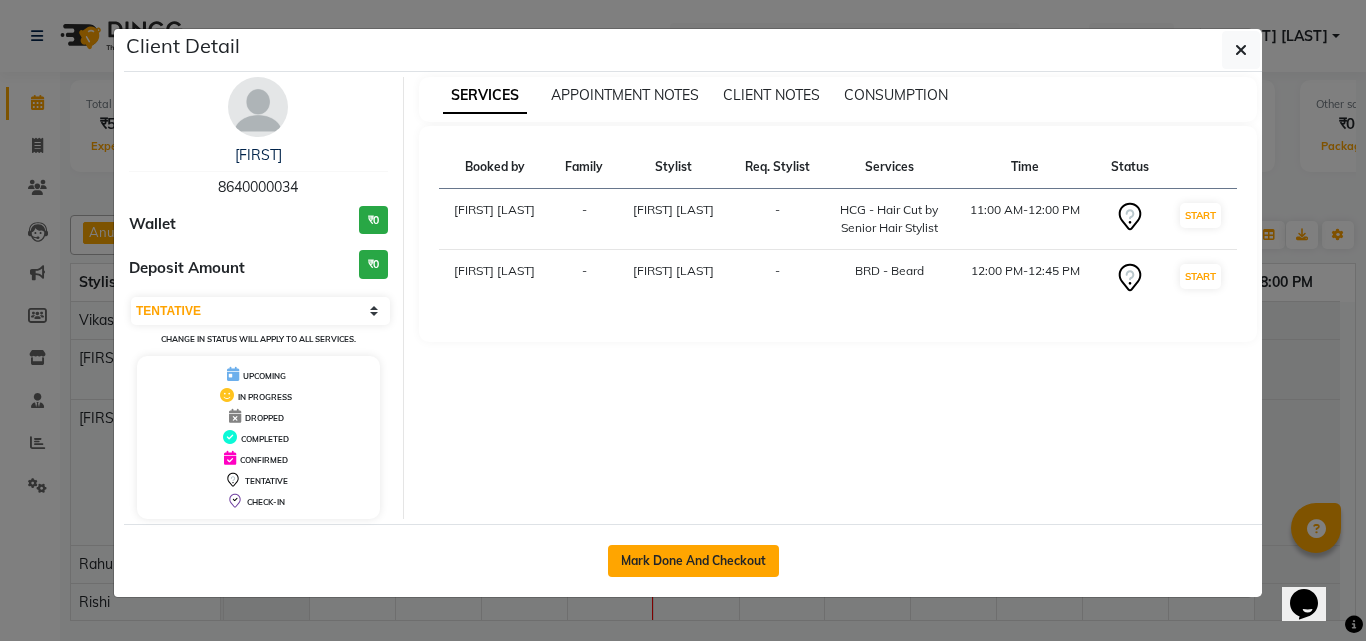 click on "Mark Done And Checkout" 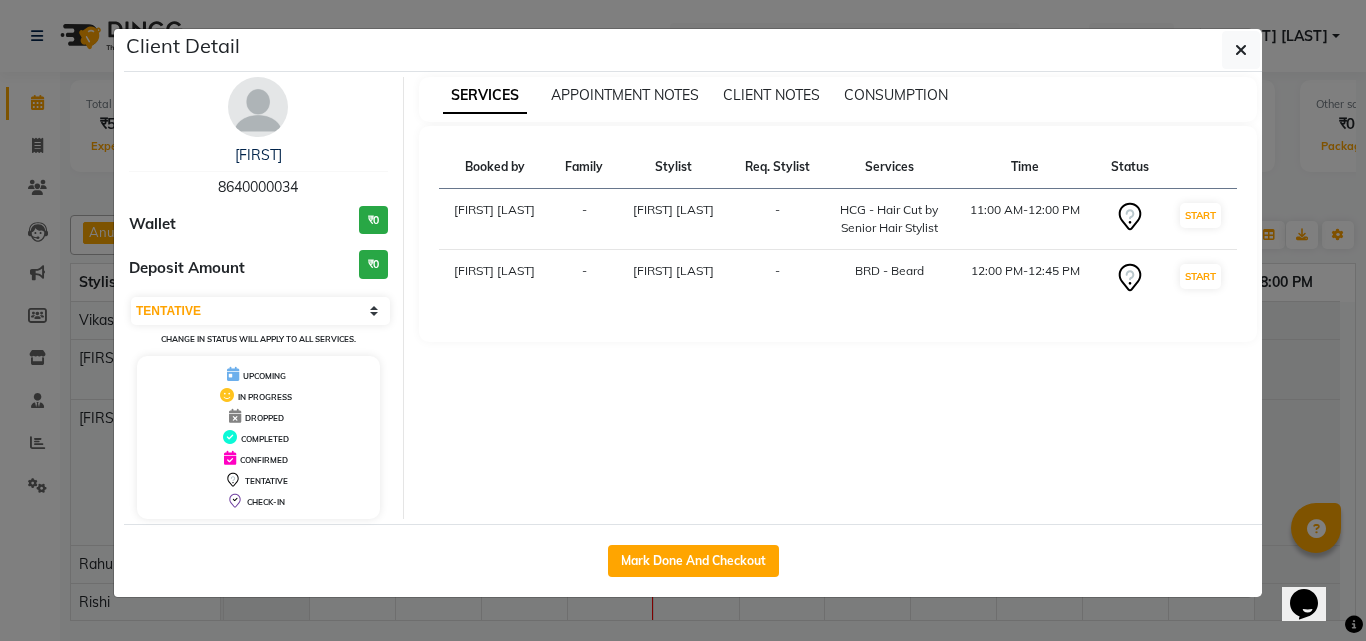 select on "service" 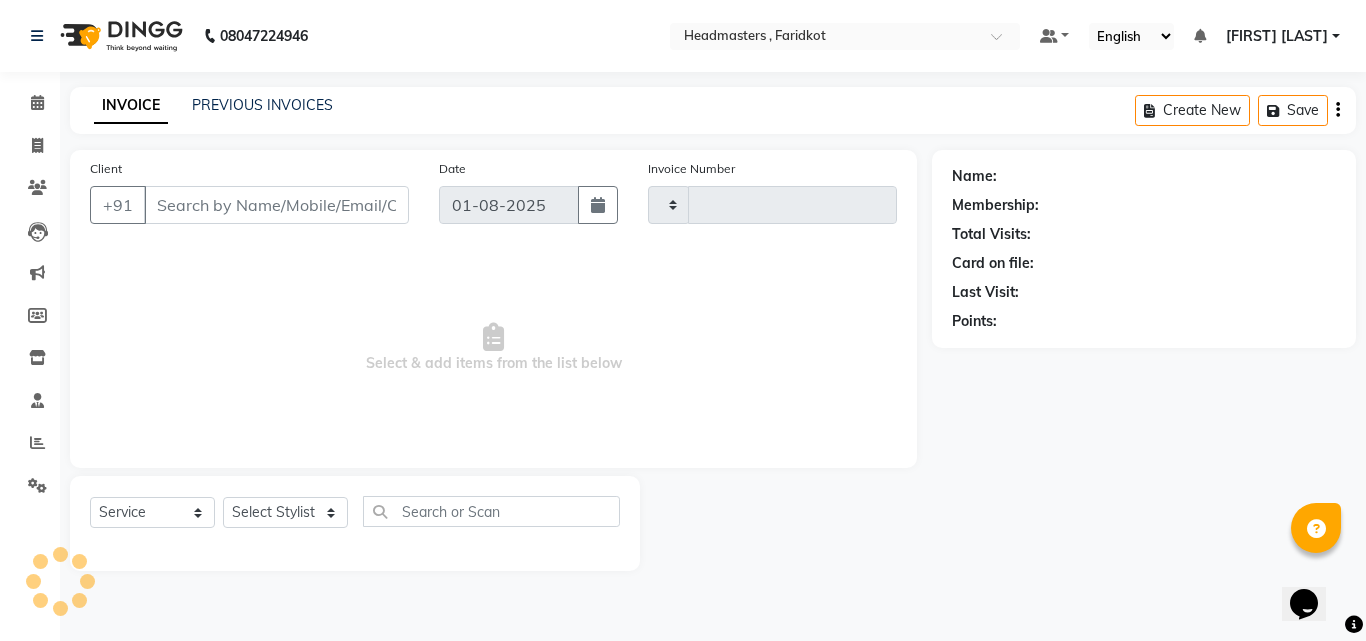 type on "0787" 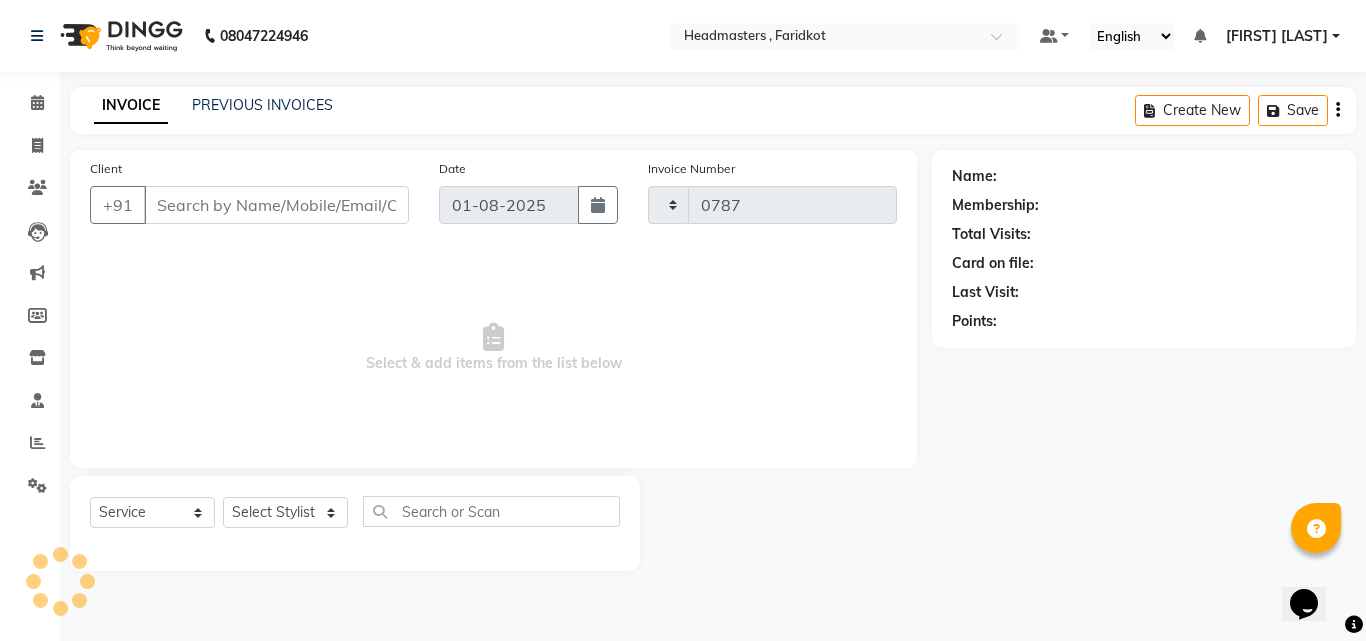 select on "7919" 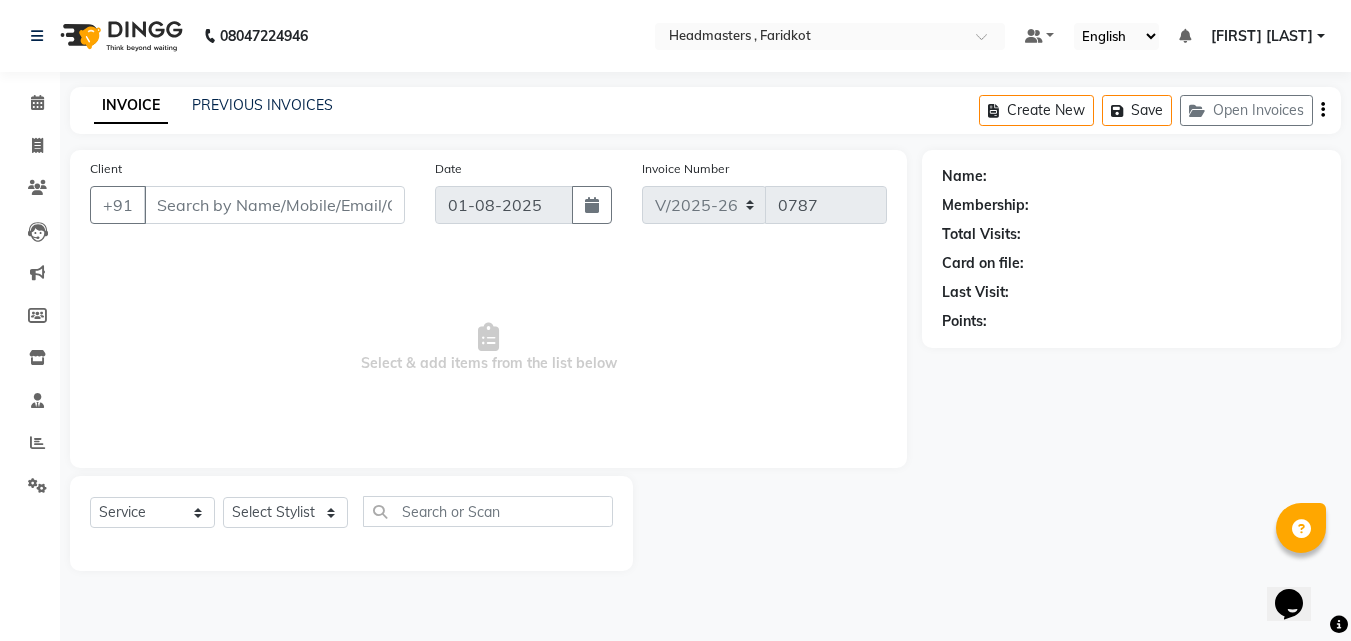 type on "8640000034" 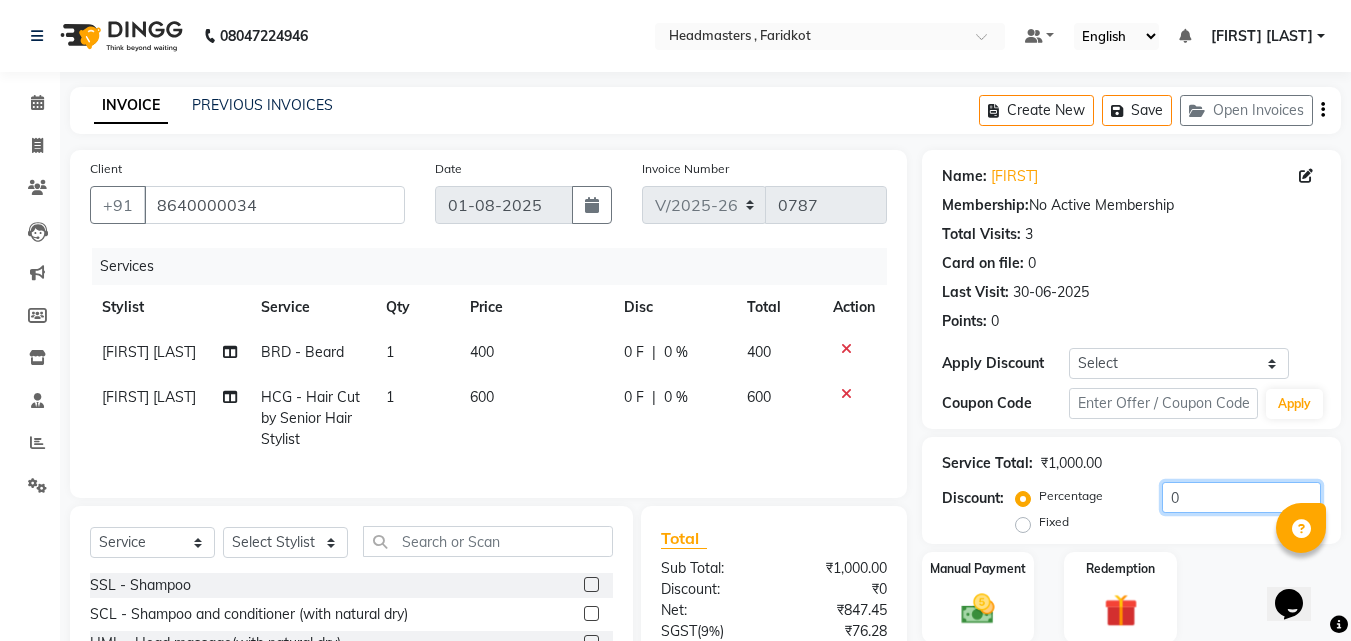 click on "0" 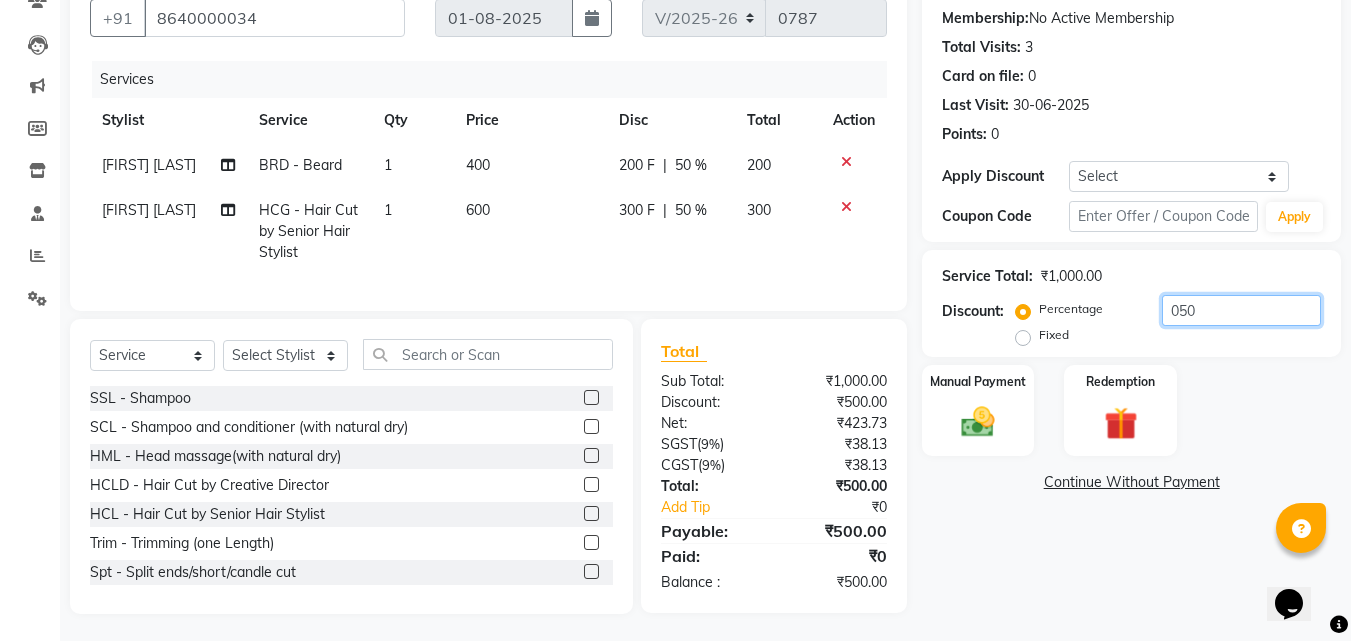 scroll, scrollTop: 205, scrollLeft: 0, axis: vertical 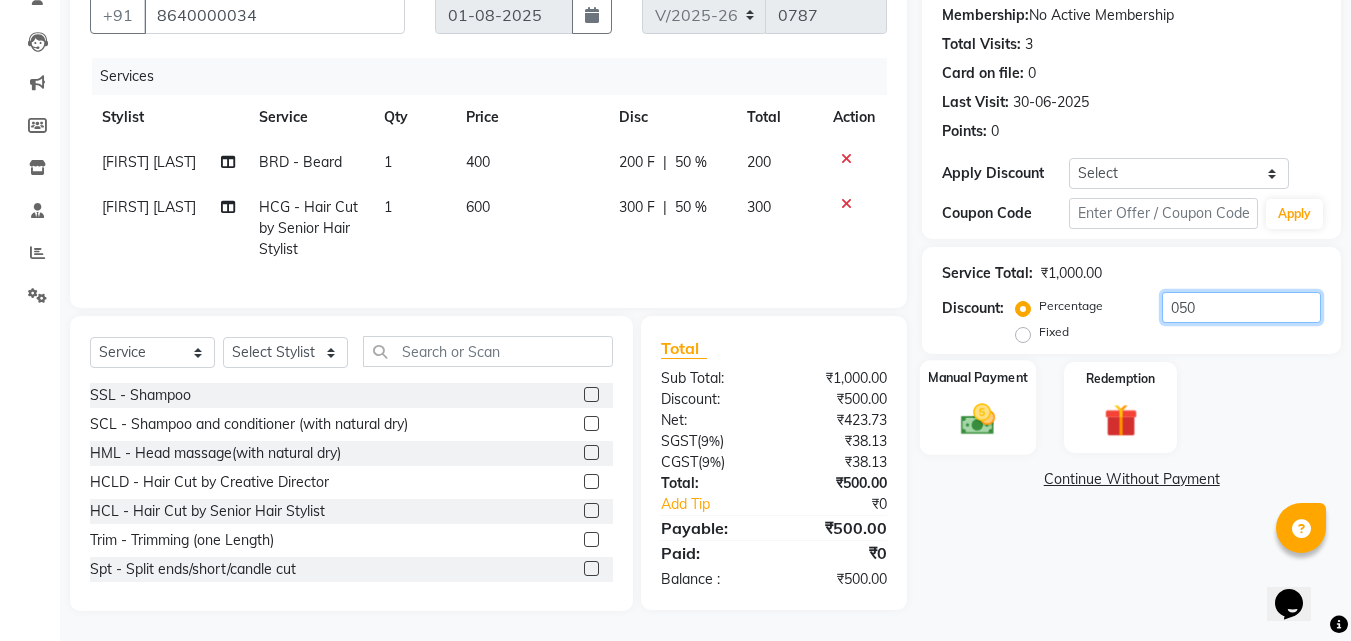 type on "050" 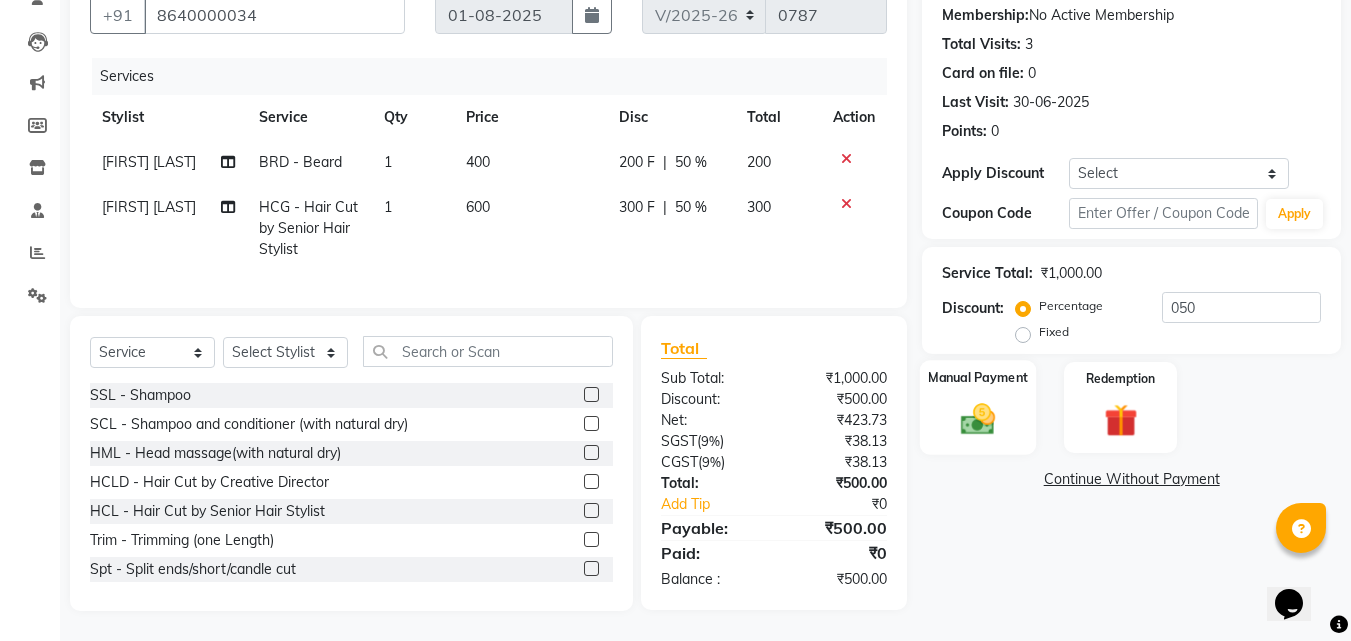 click 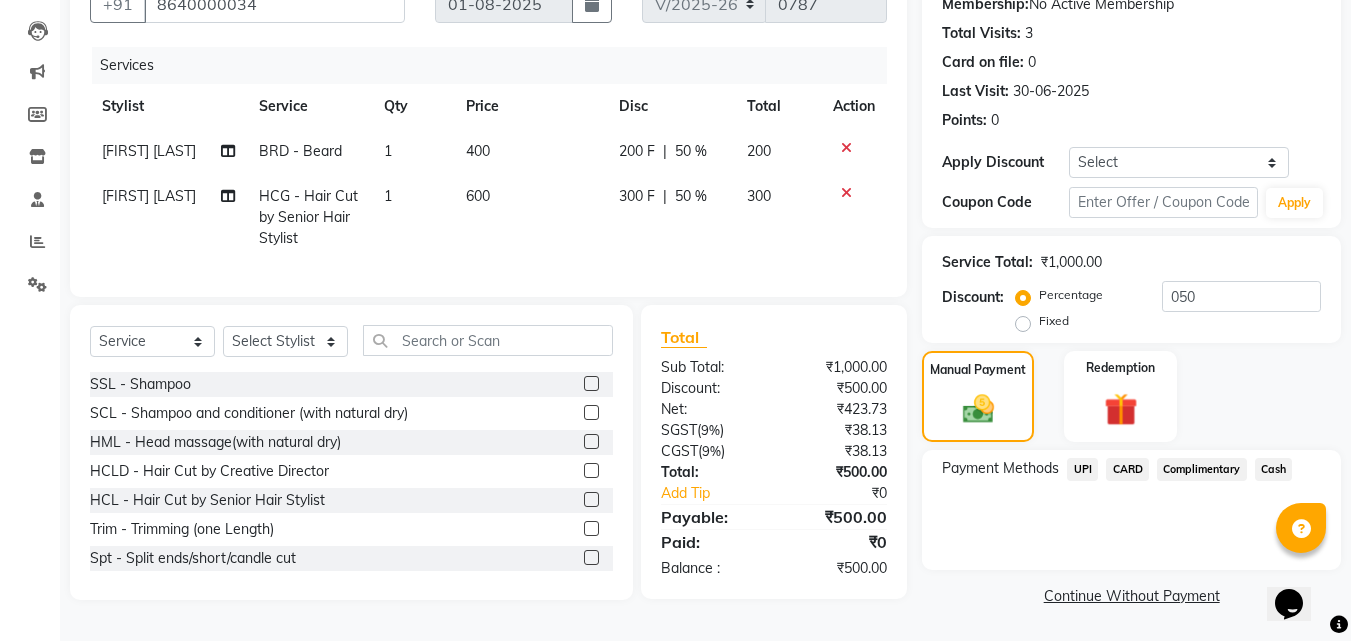 click on "UPI" 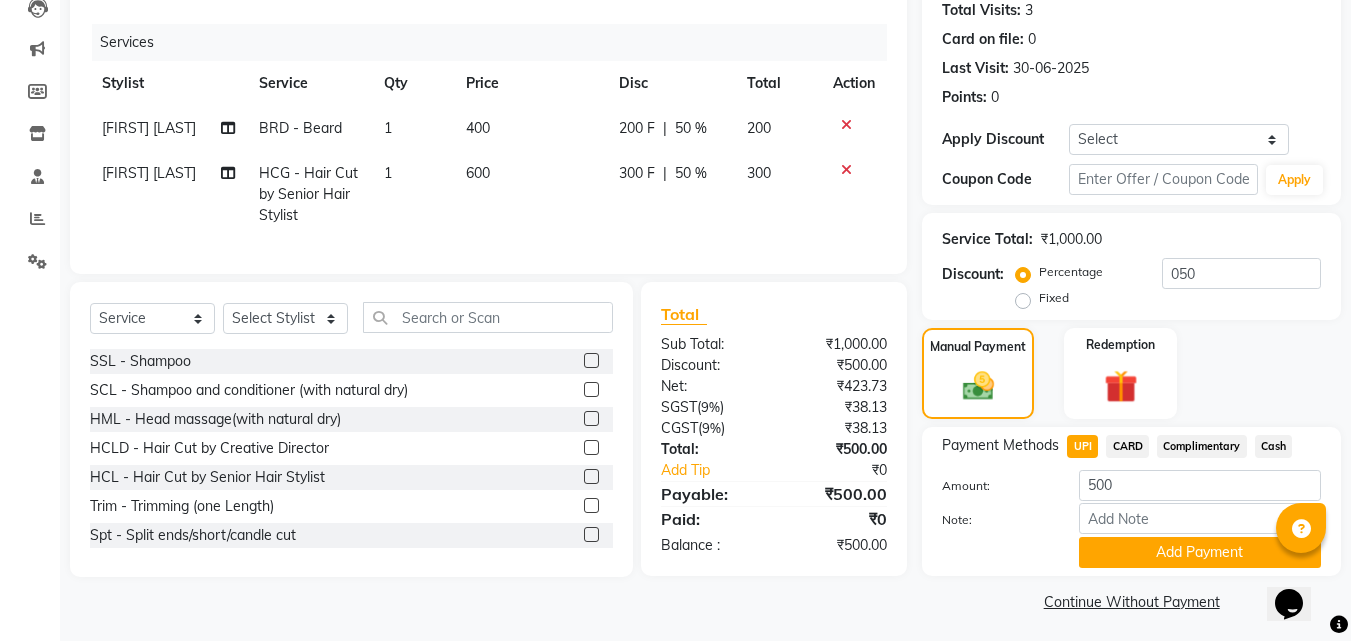 scroll, scrollTop: 230, scrollLeft: 0, axis: vertical 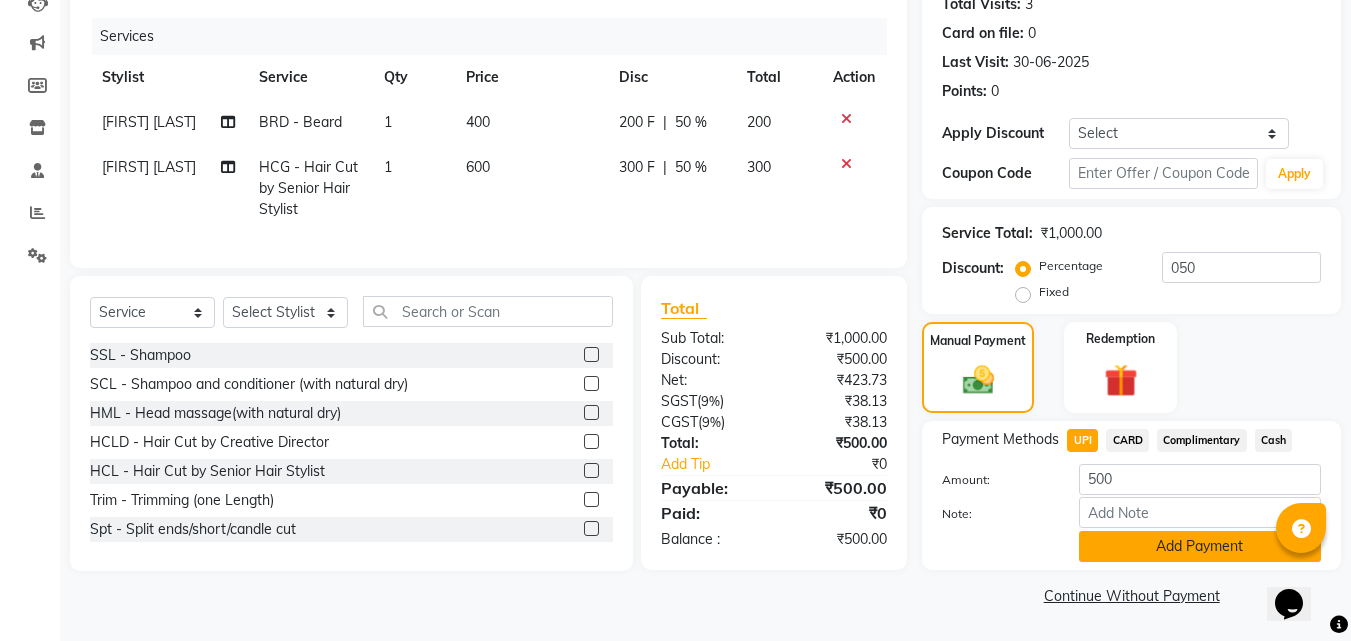 click on "Add Payment" 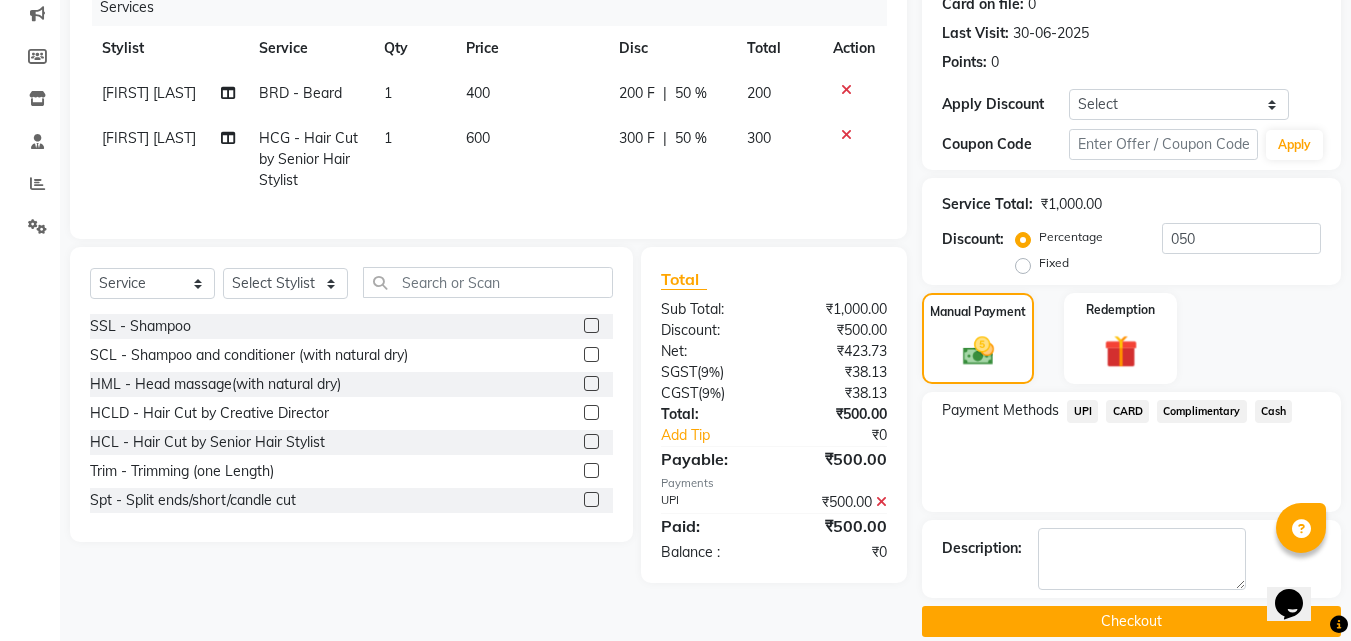 scroll, scrollTop: 285, scrollLeft: 0, axis: vertical 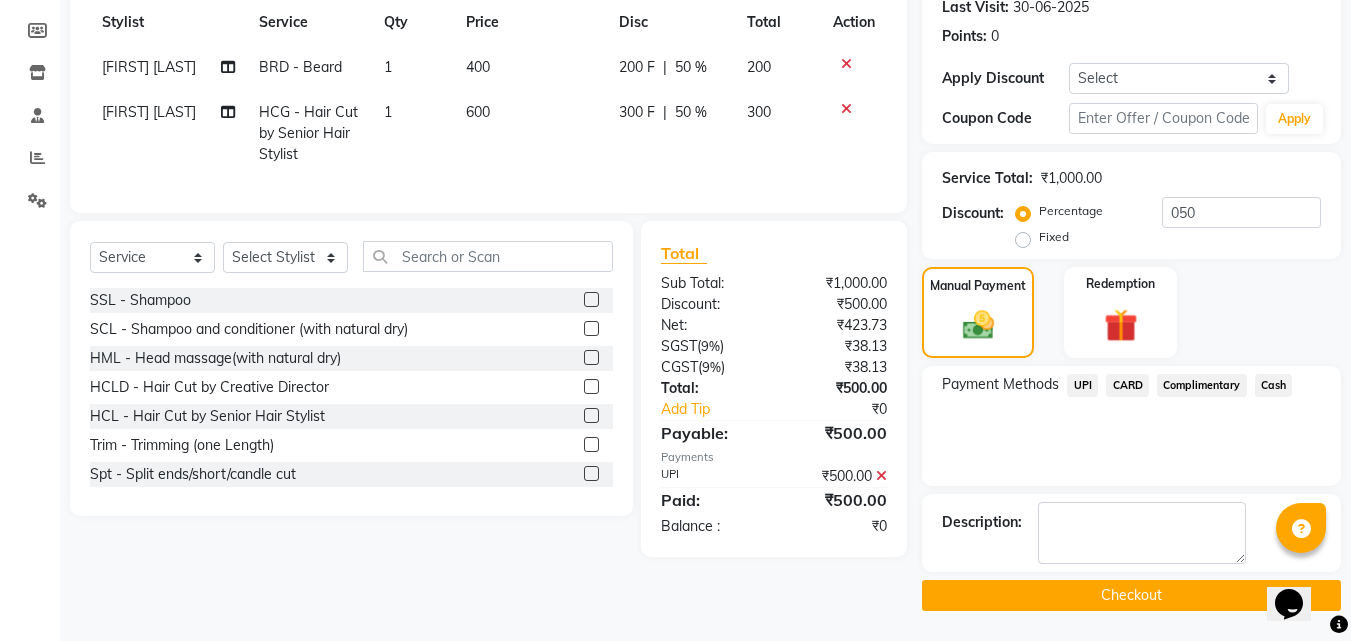 click on "Checkout" 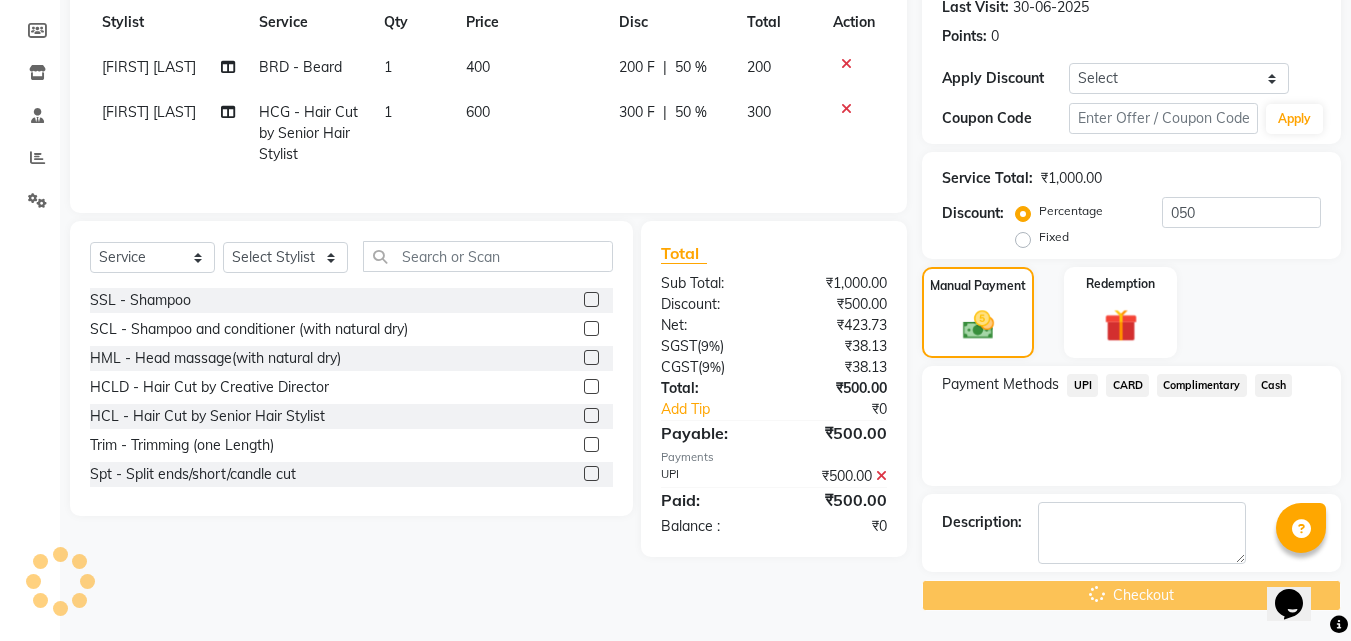 click on "Checkout" 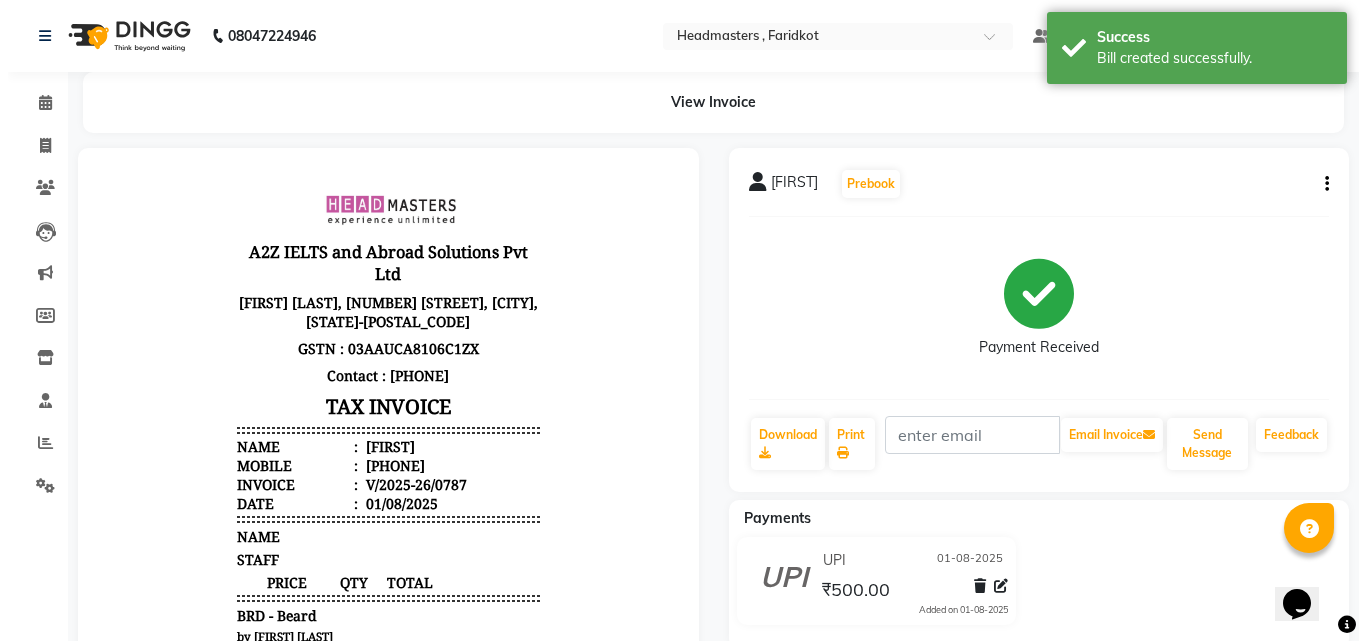 scroll, scrollTop: 0, scrollLeft: 0, axis: both 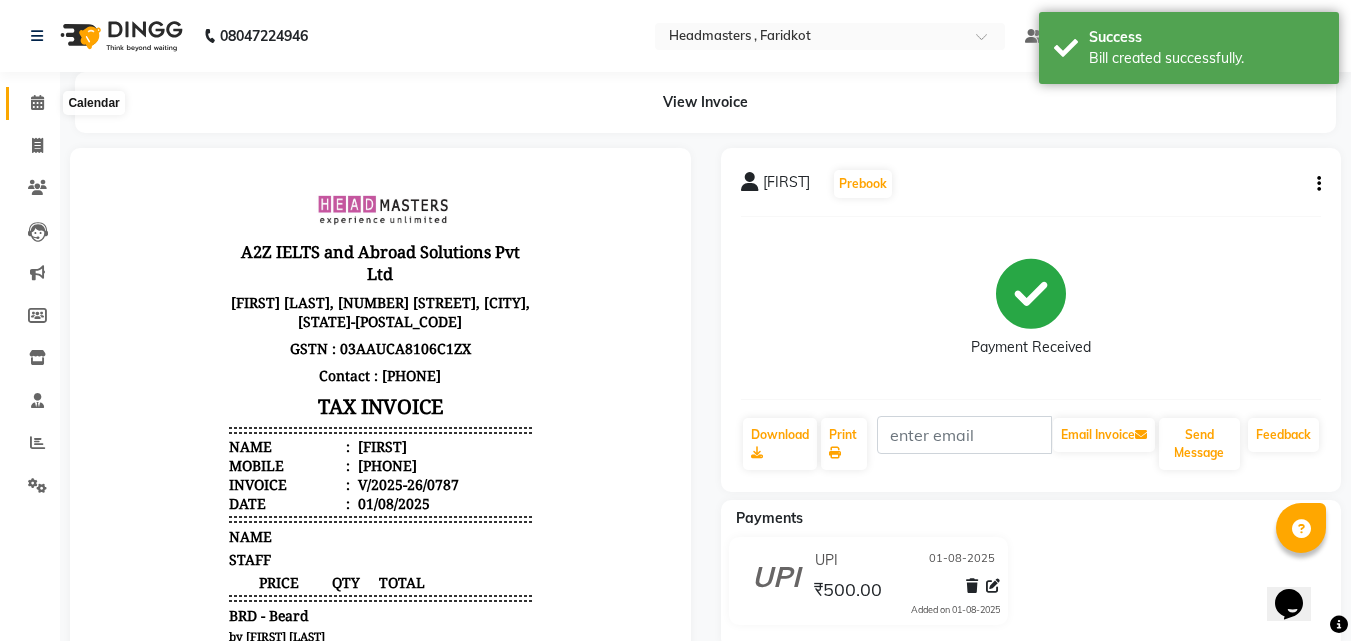 click 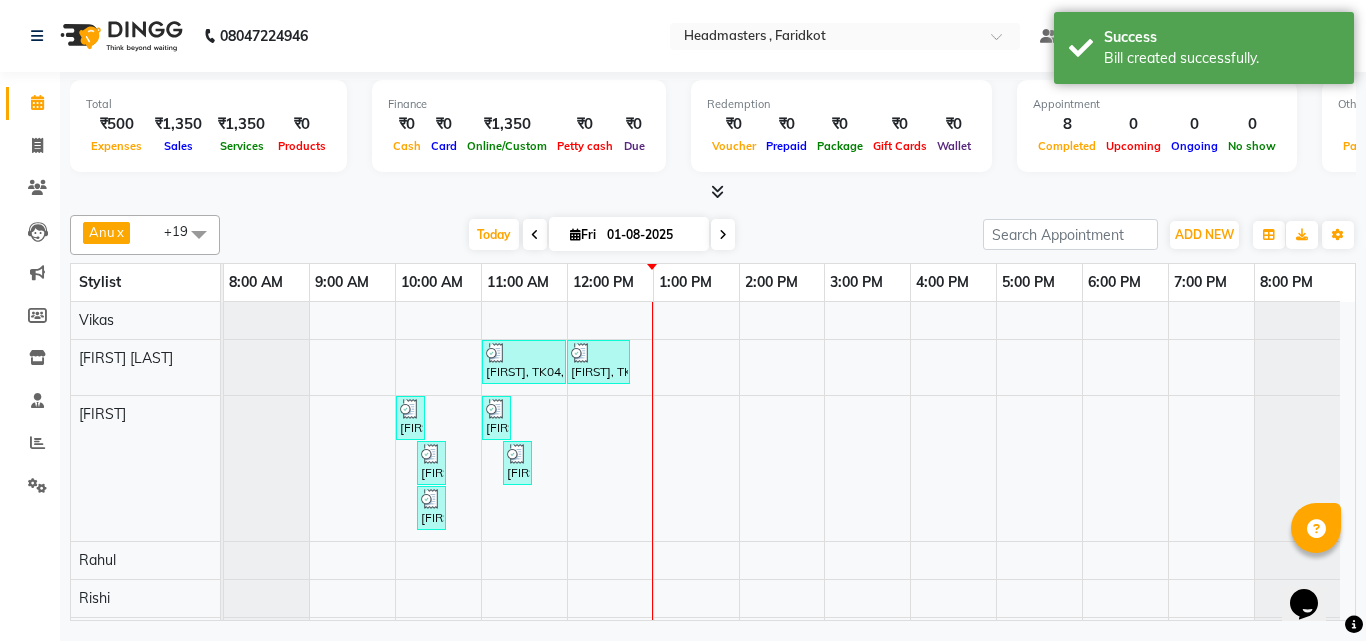 scroll, scrollTop: 77, scrollLeft: 0, axis: vertical 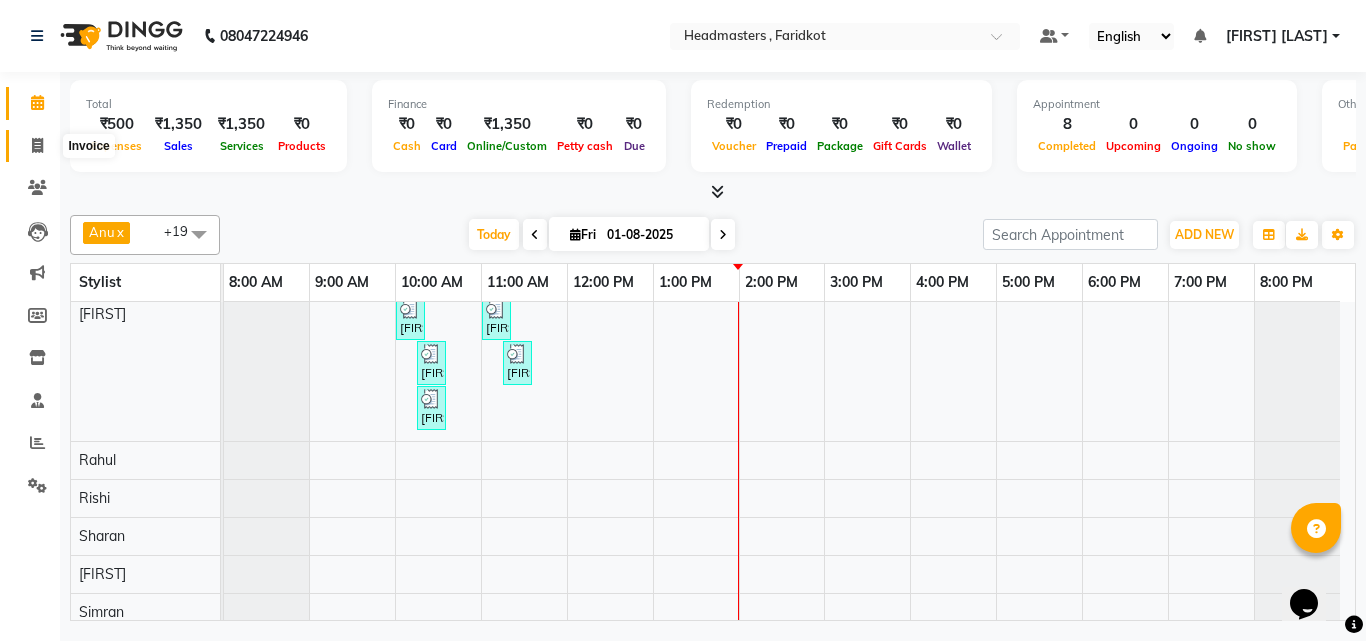 click 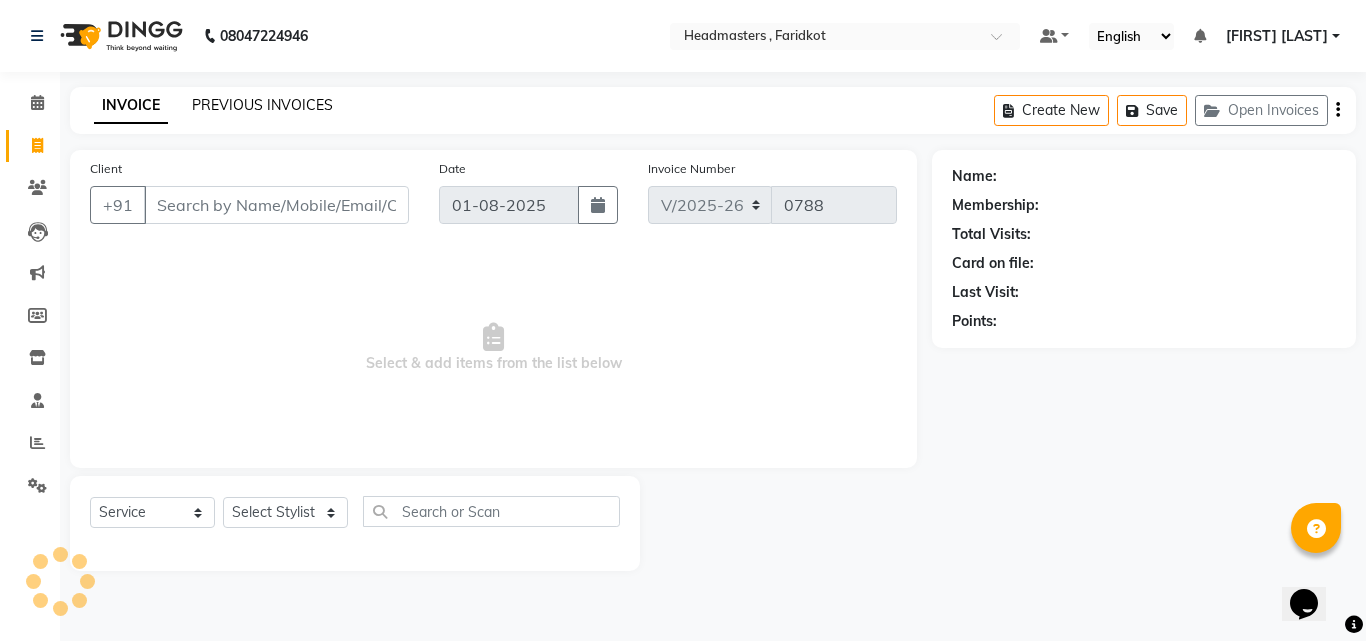 click on "PREVIOUS INVOICES" 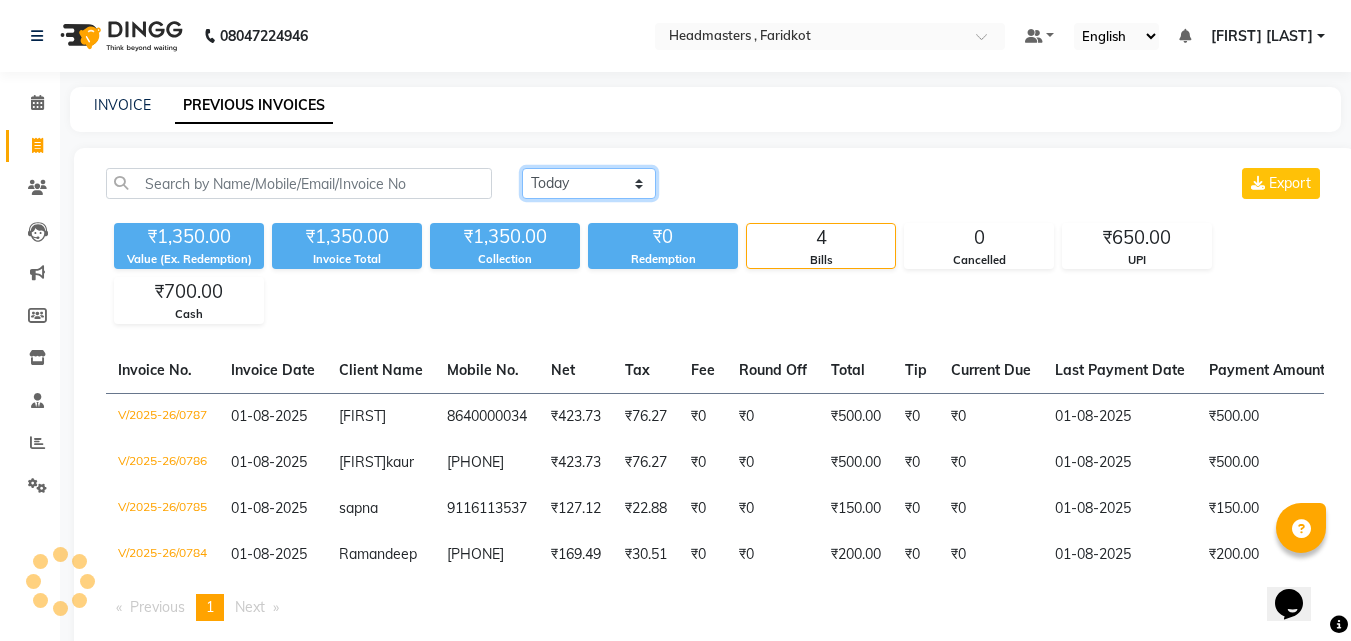 click on "Today Yesterday Custom Range" 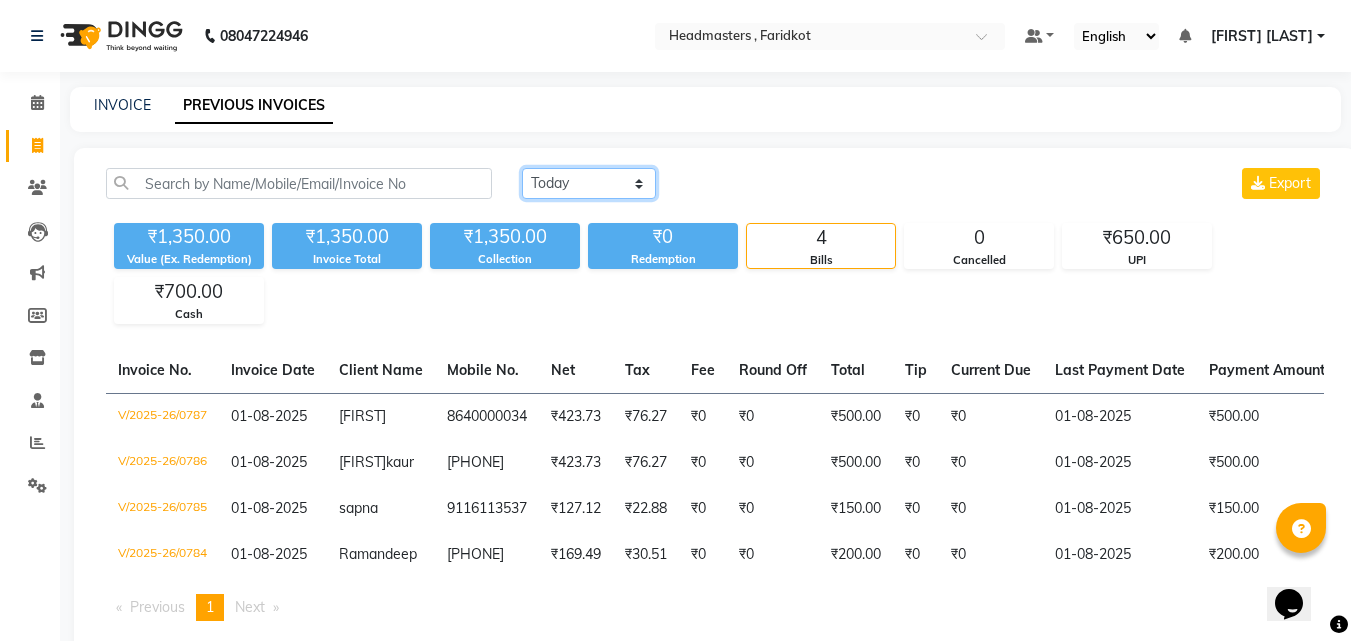 select on "range" 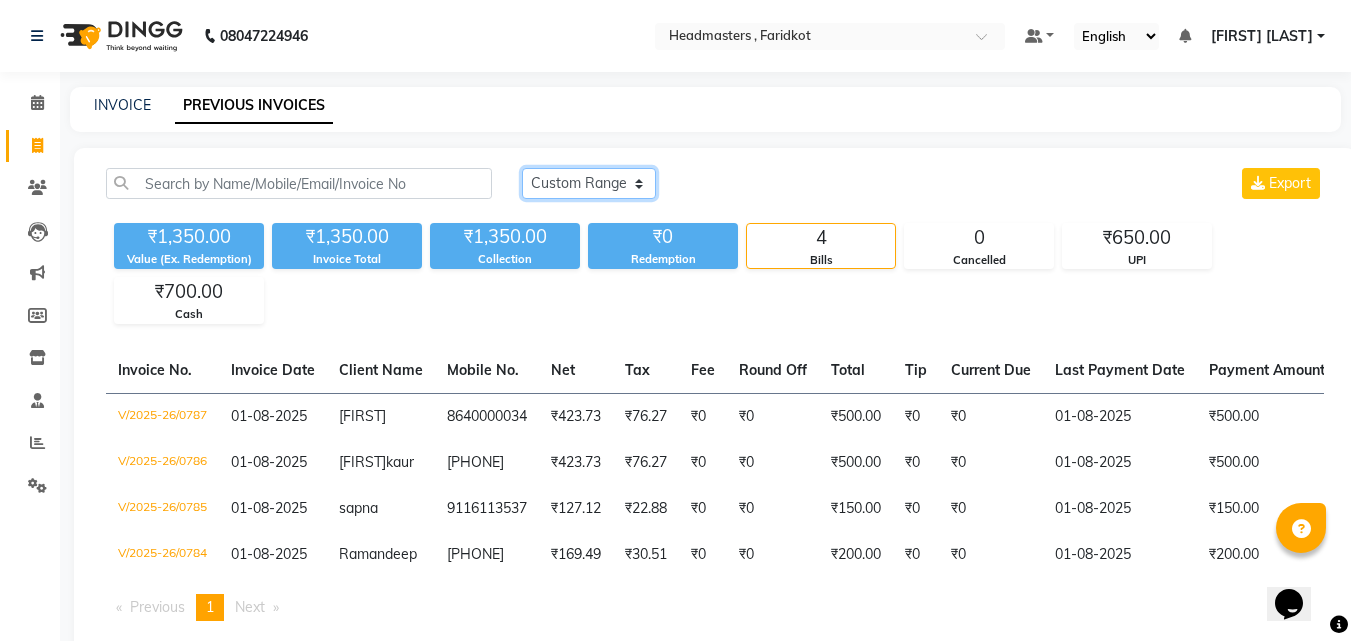 click on "Today Yesterday Custom Range" 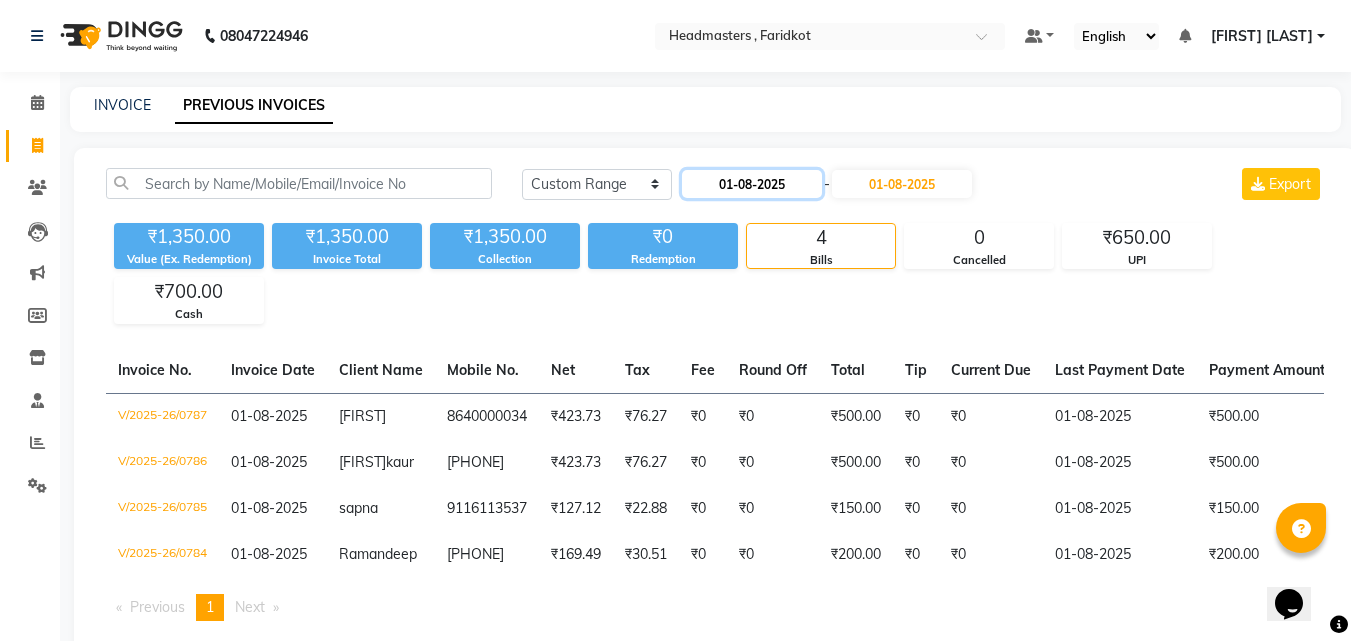 click on "01-08-2025" 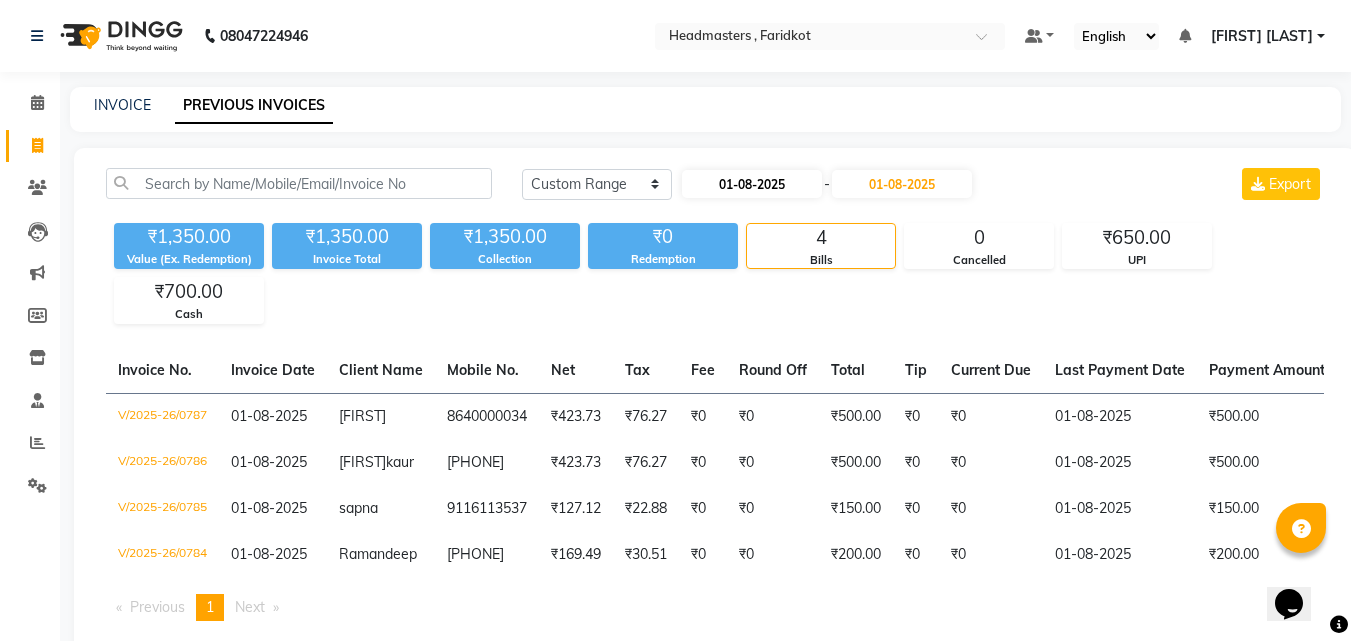 select on "8" 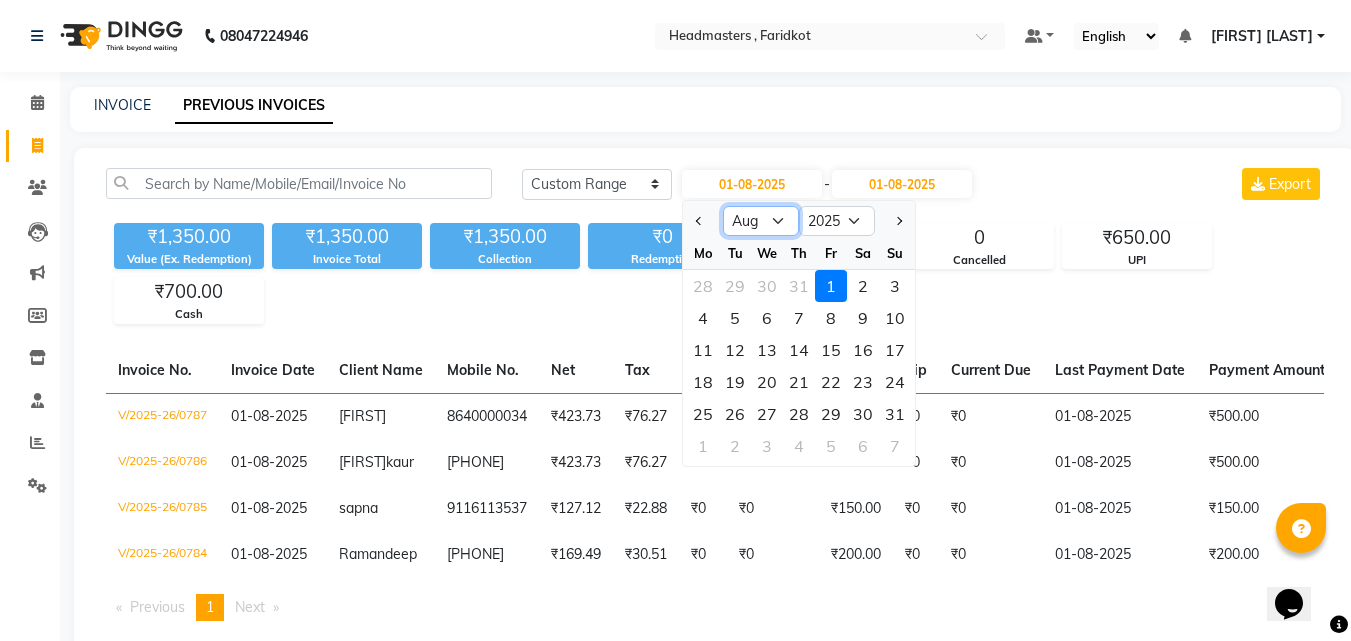 click on "Jan Feb Mar Apr May Jun Jul Aug Sep Oct Nov Dec" 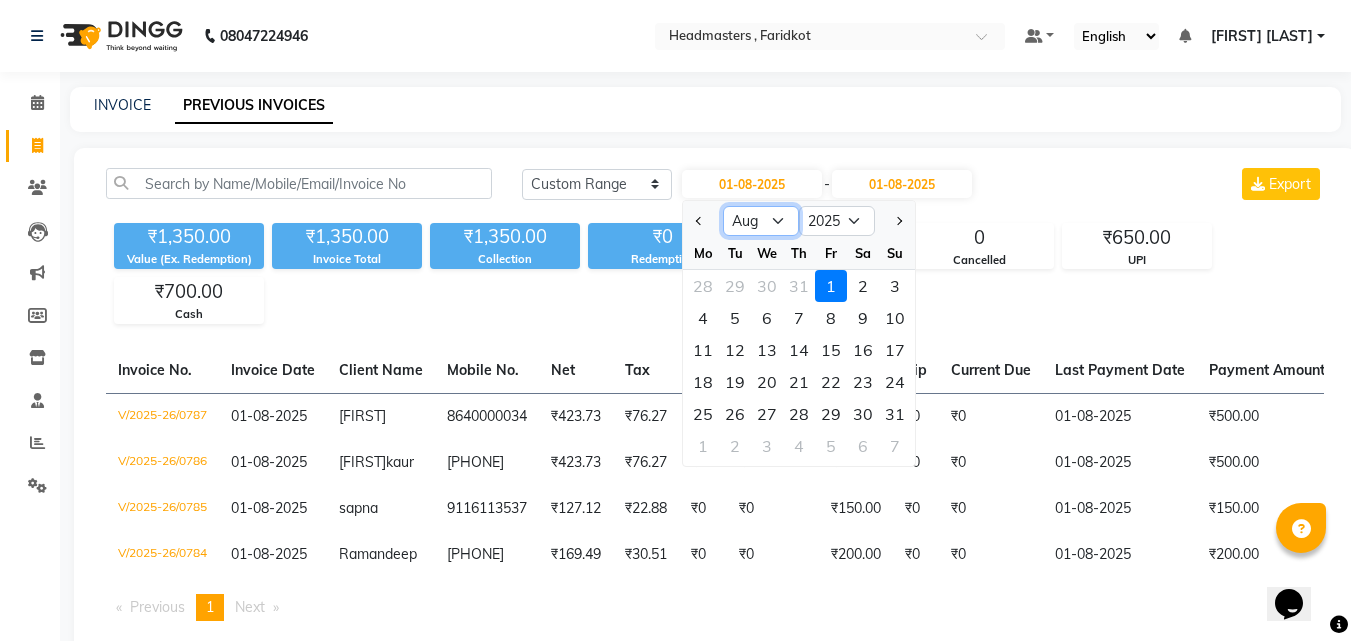 select on "7" 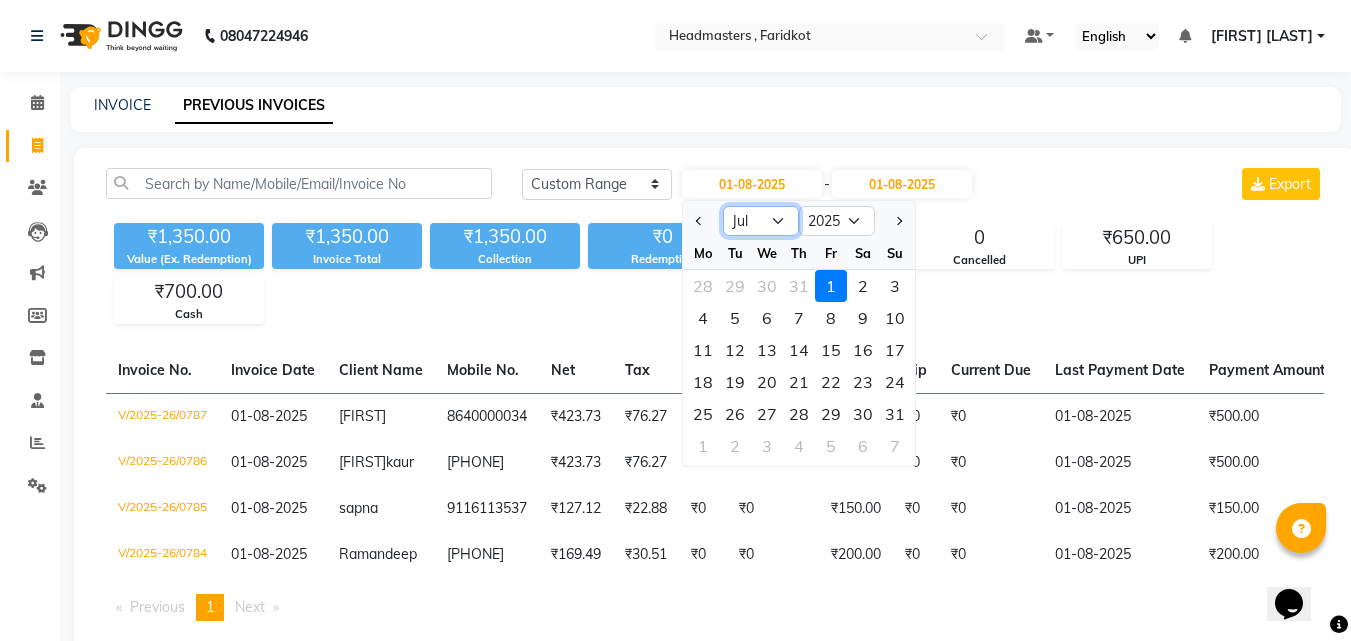 click on "Jan Feb Mar Apr May Jun Jul Aug Sep Oct Nov Dec" 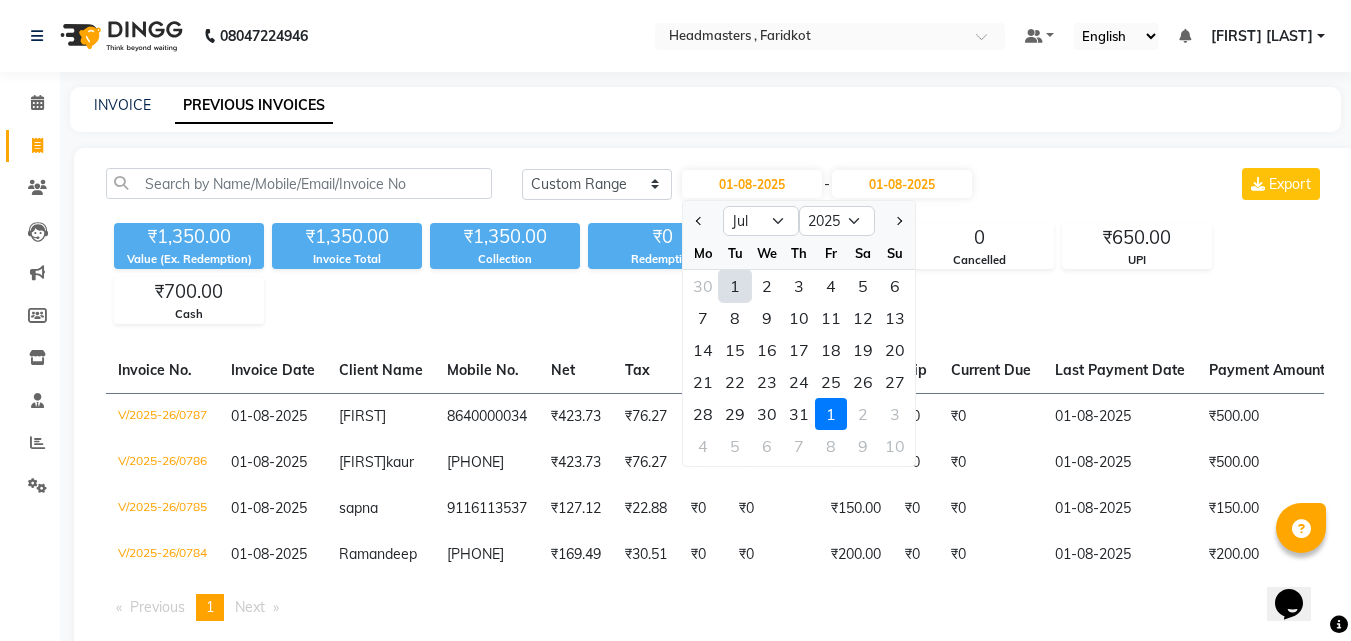 click on "1" 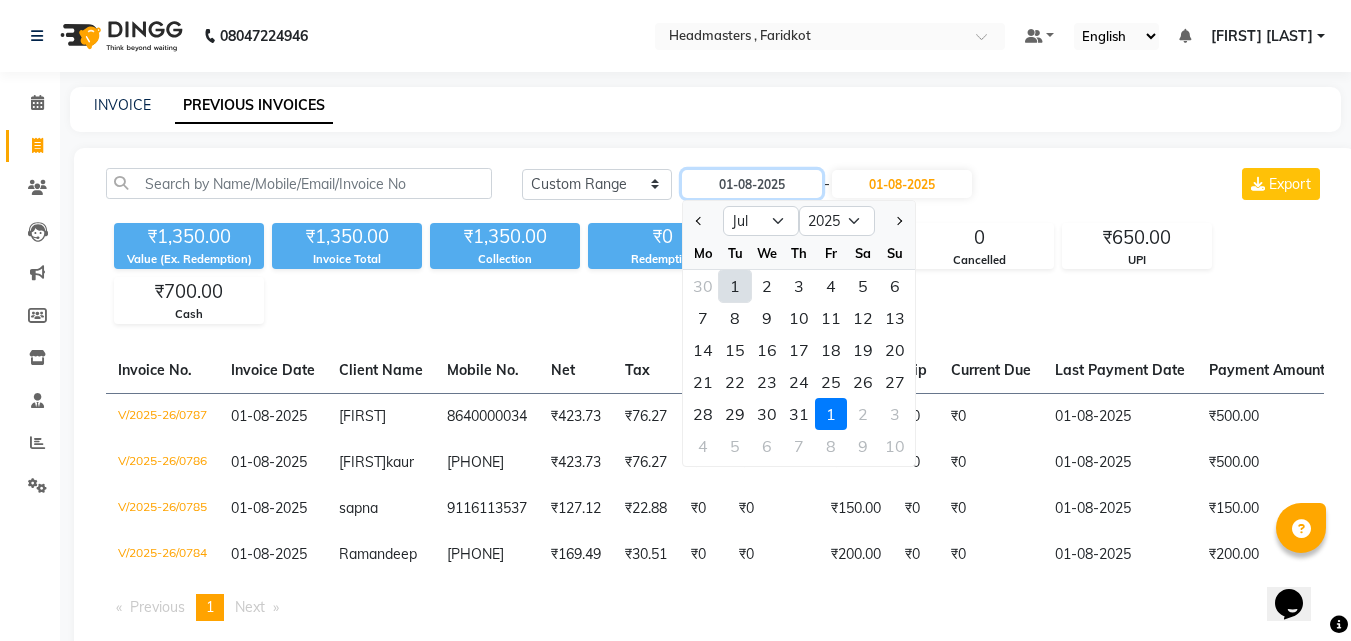 type on "01-07-2025" 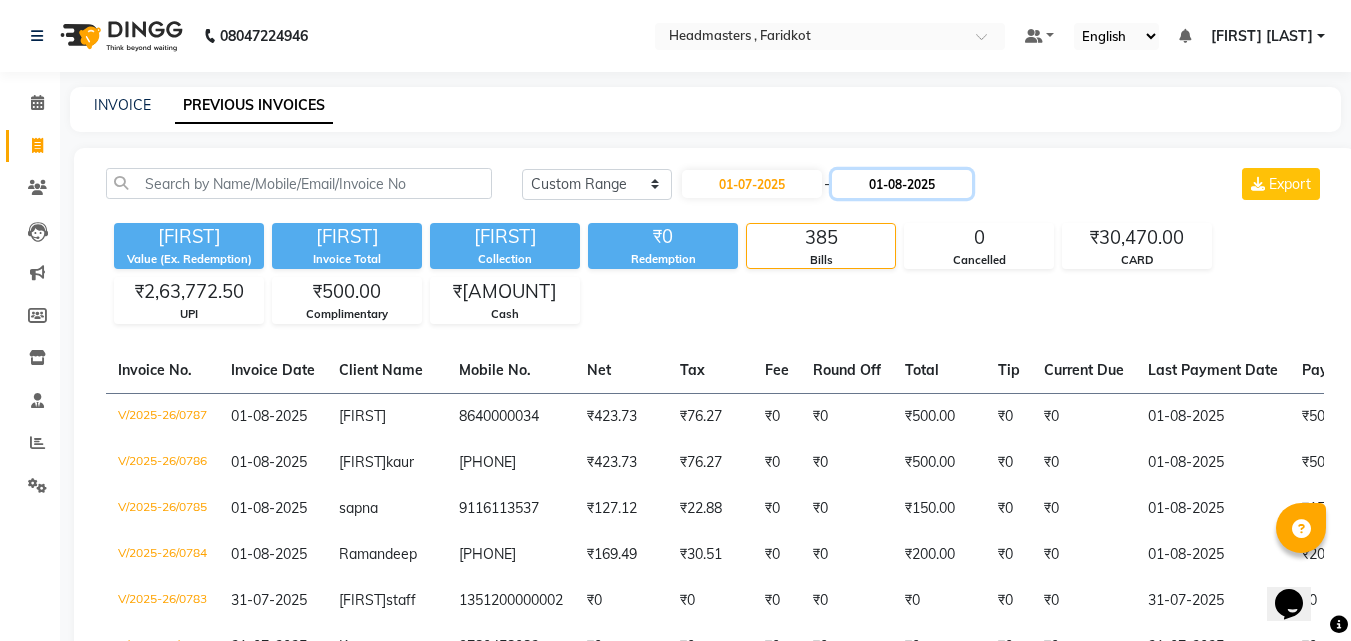 click on "01-08-2025" 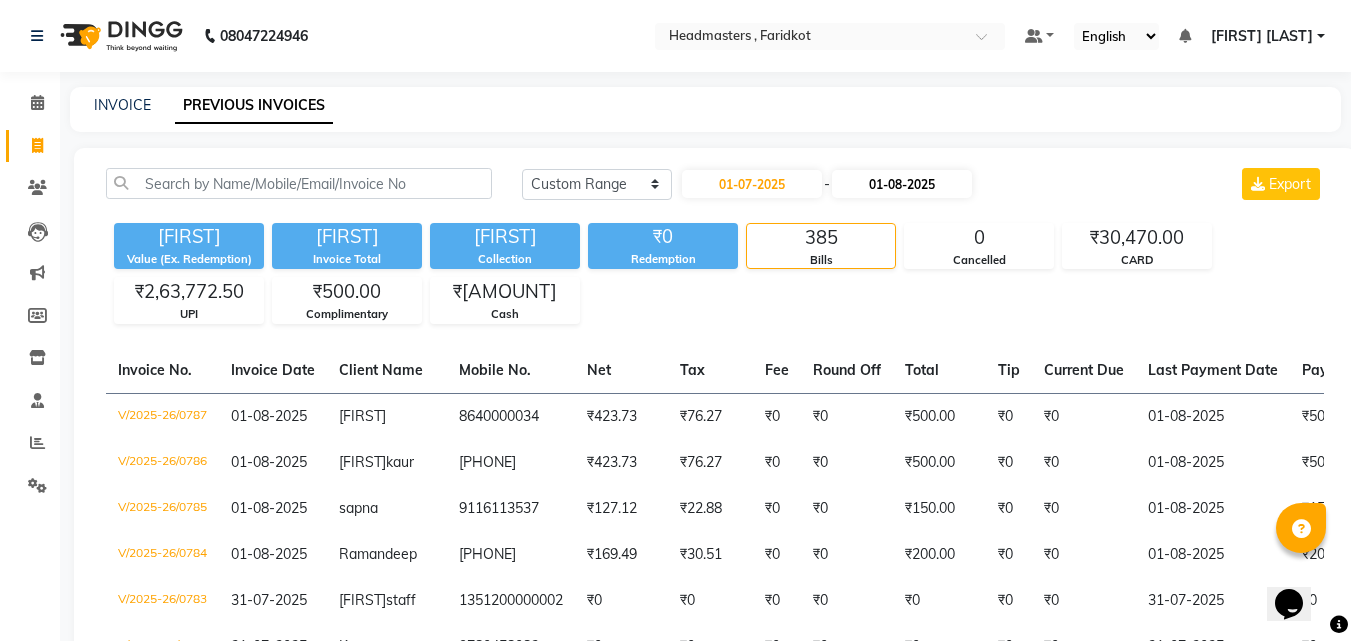 select on "8" 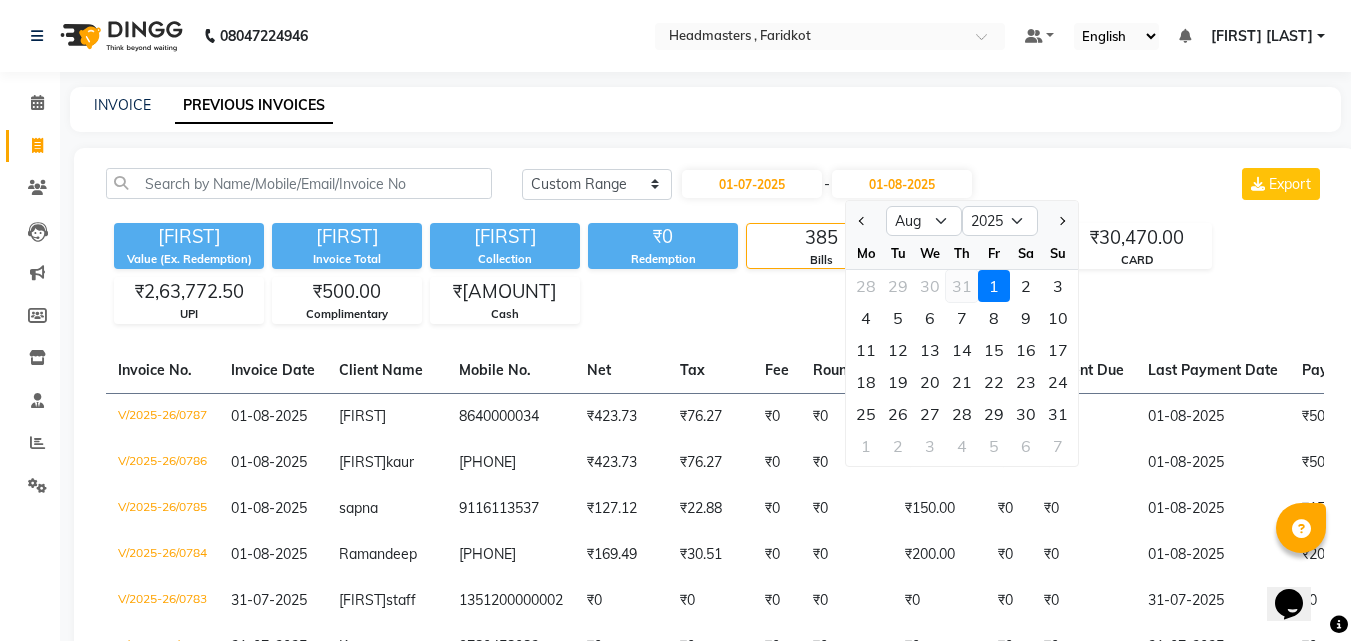click on "31" 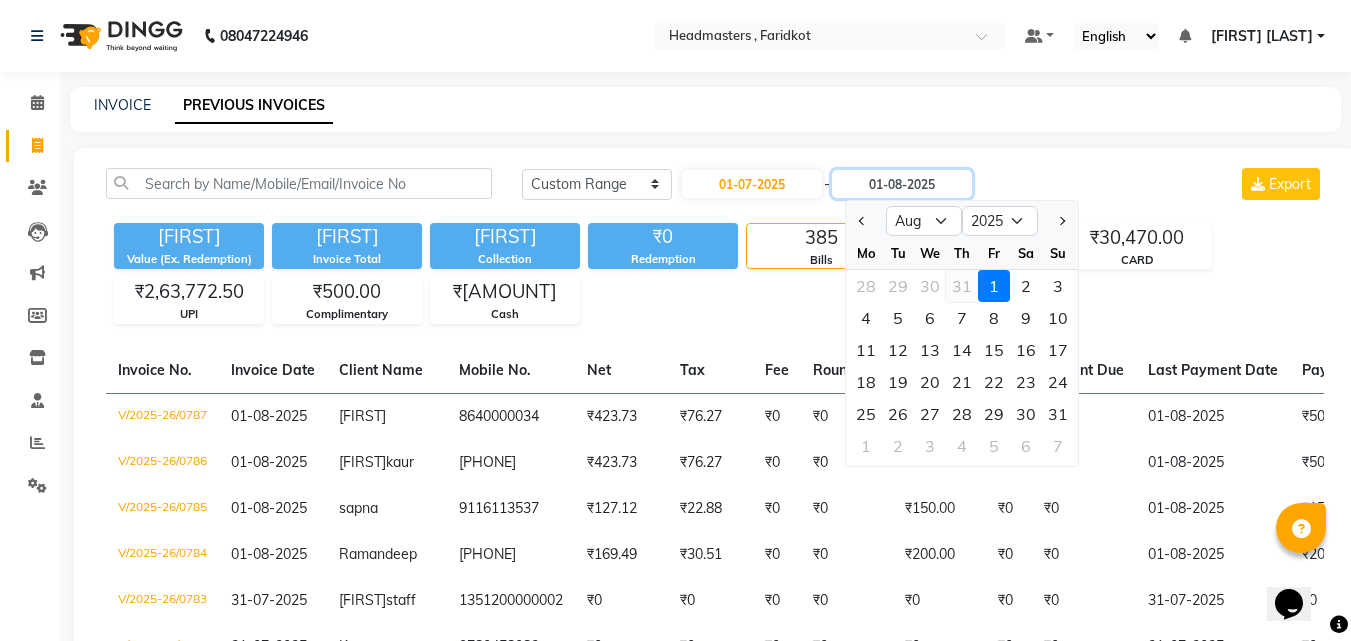 type on "31-07-2025" 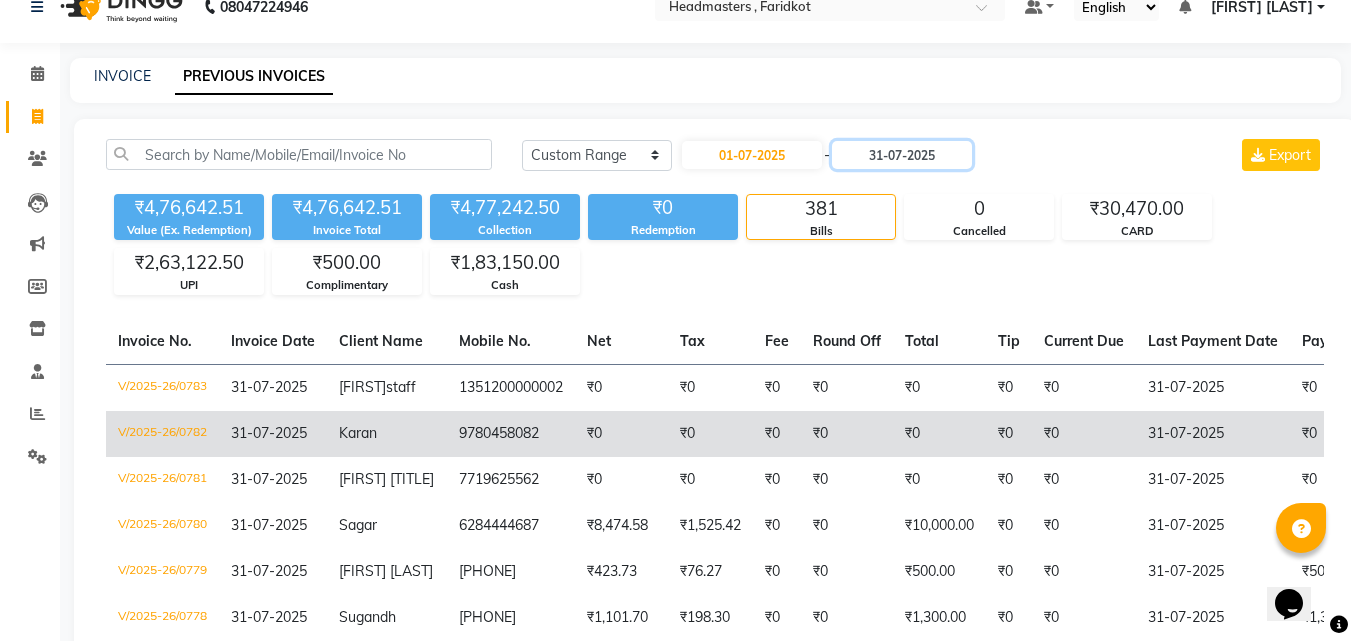 scroll, scrollTop: 0, scrollLeft: 0, axis: both 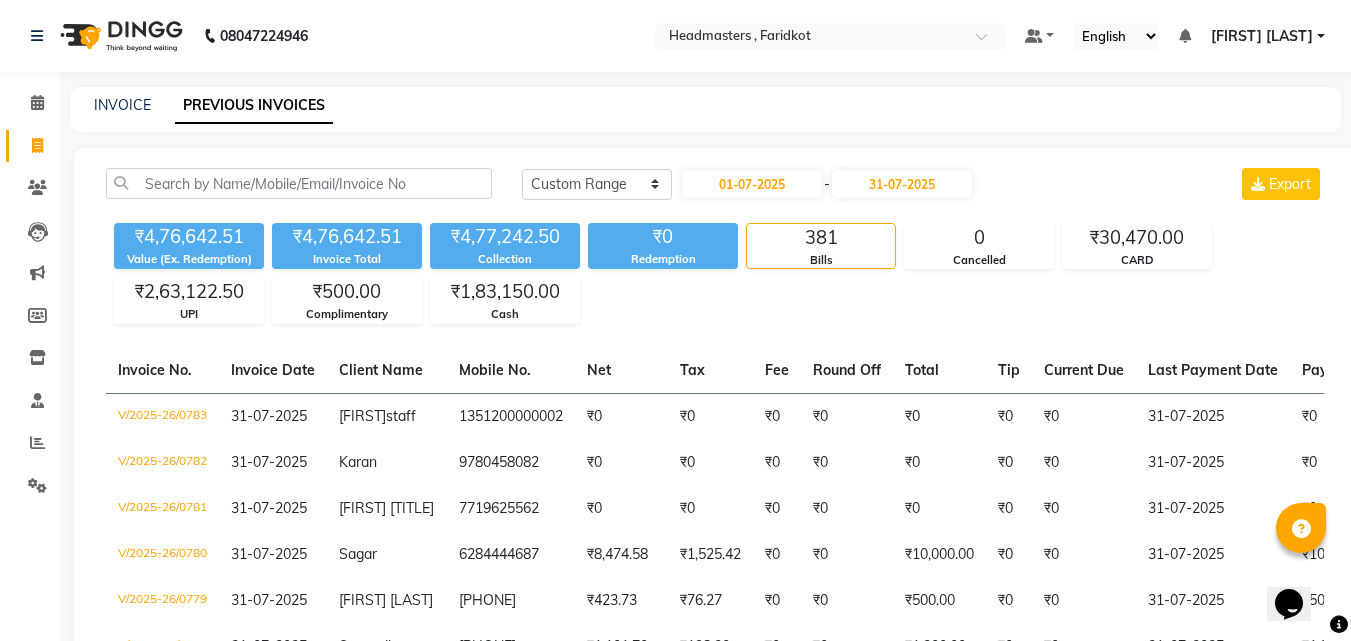 click on "Settings" 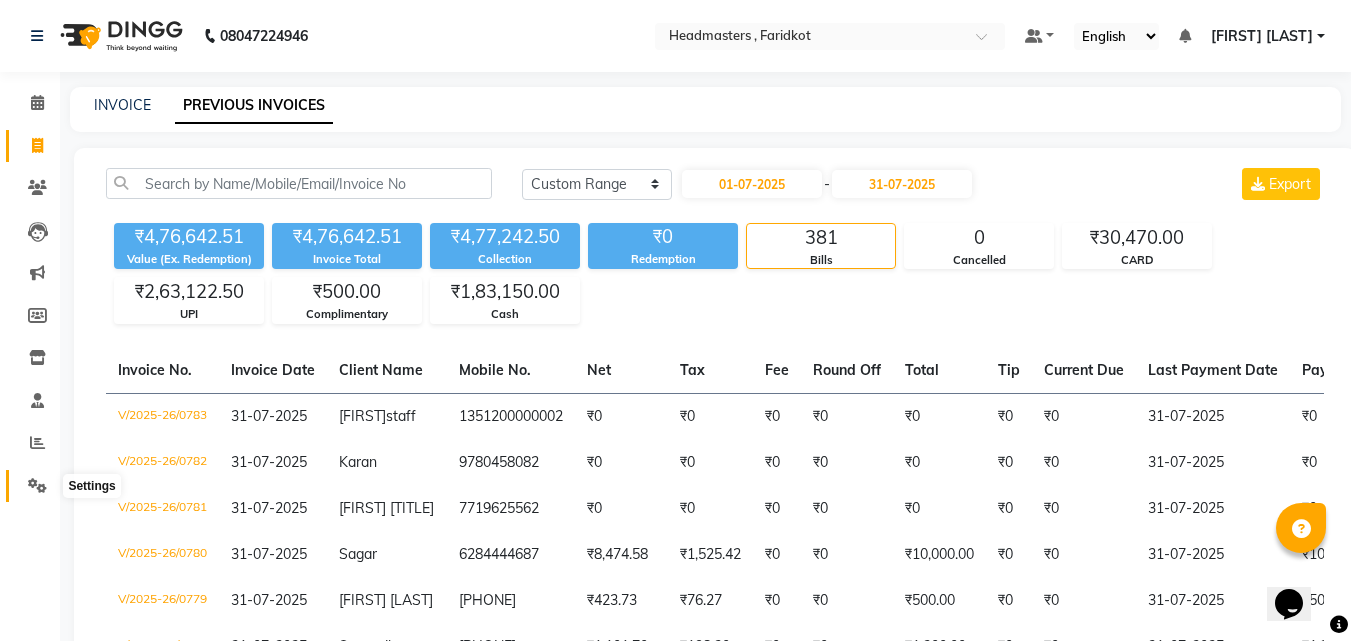 click 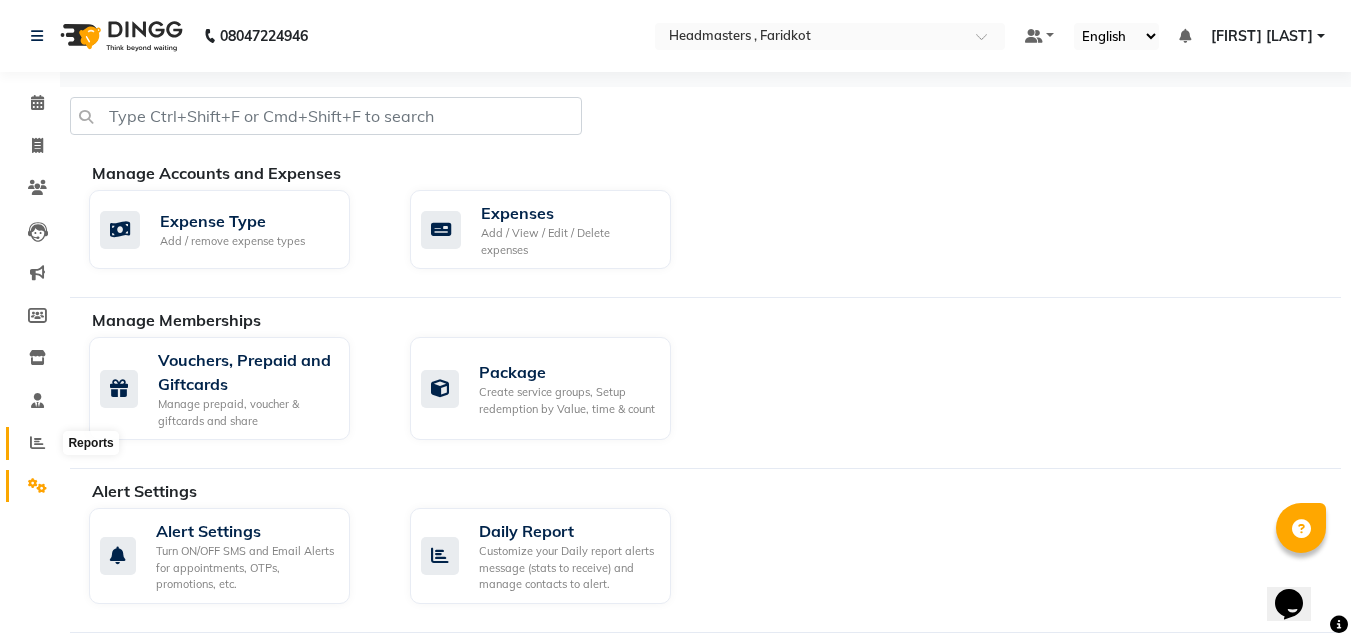 click 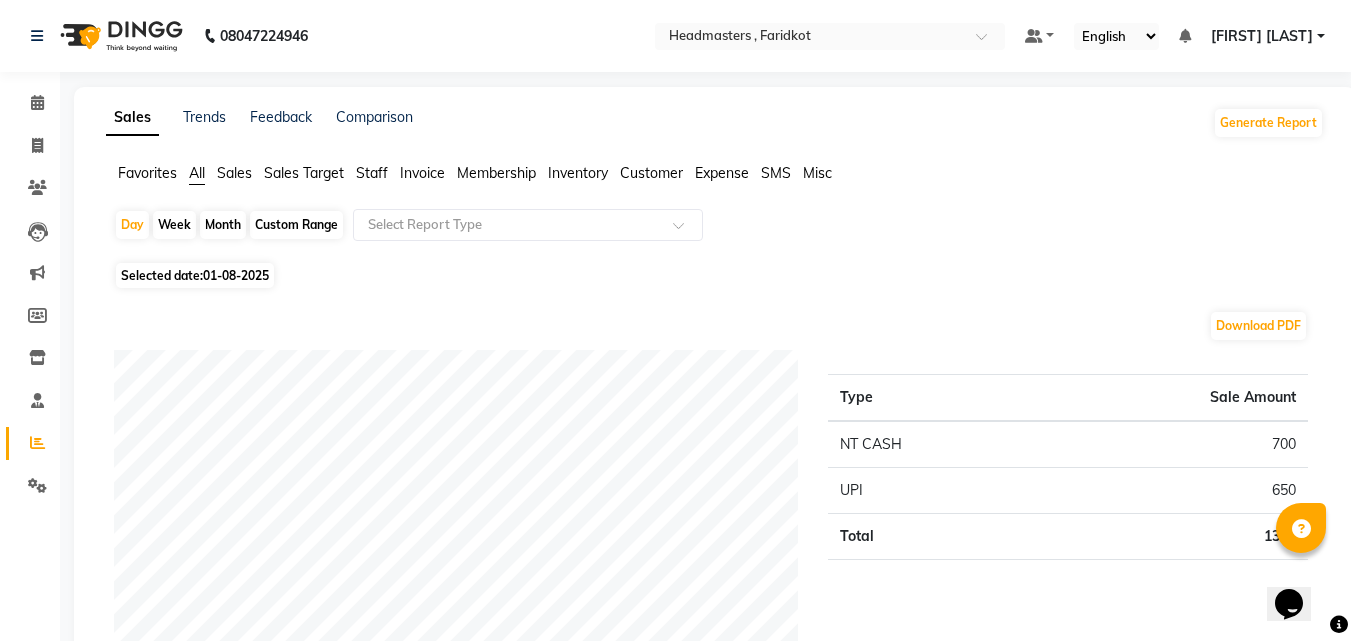 click on "Expense" 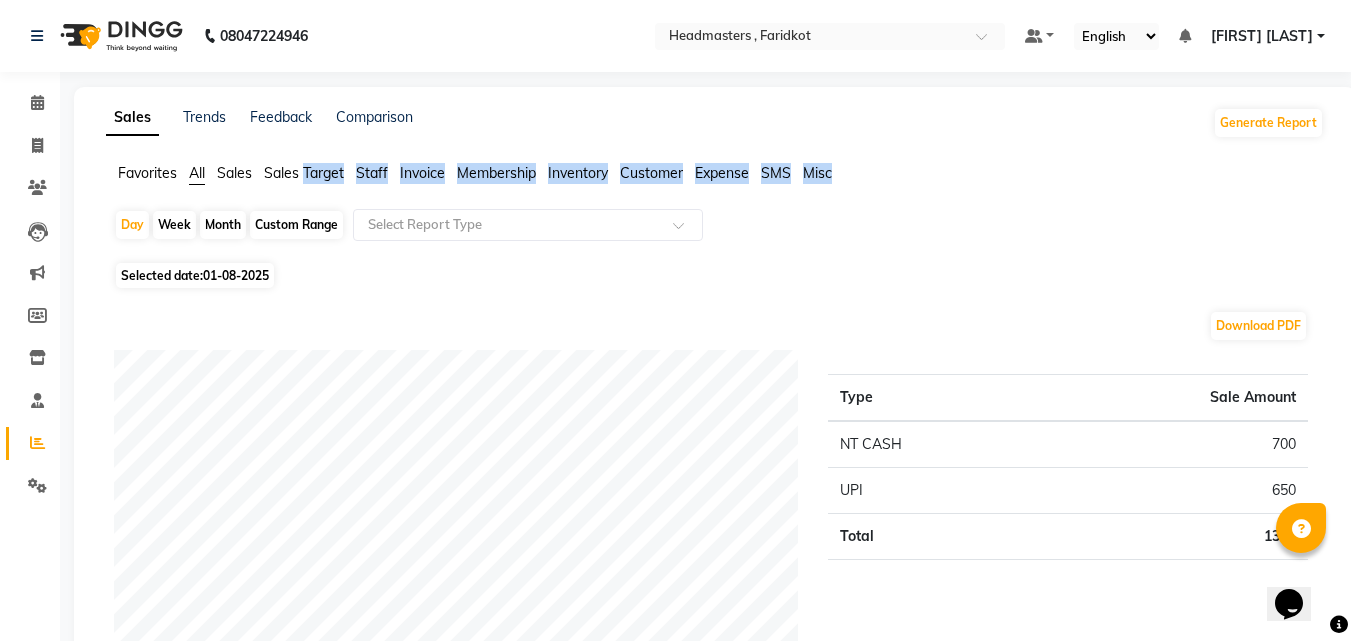 click on "Expense" 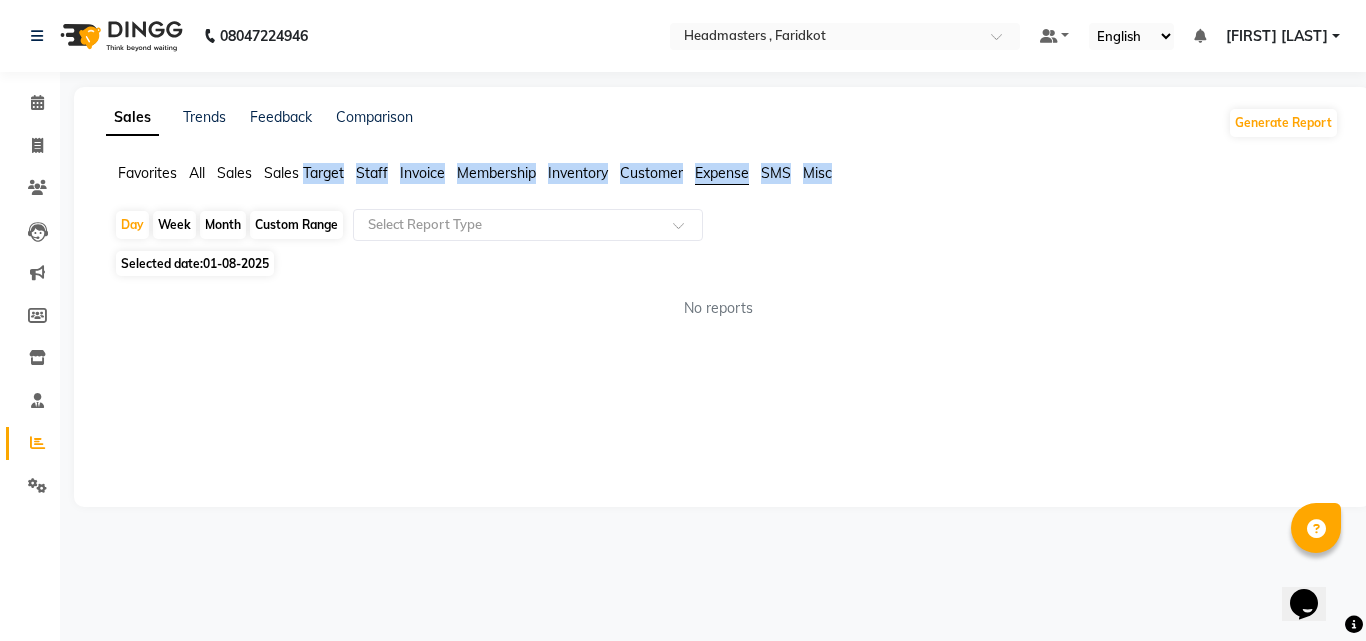 click on "Expense" 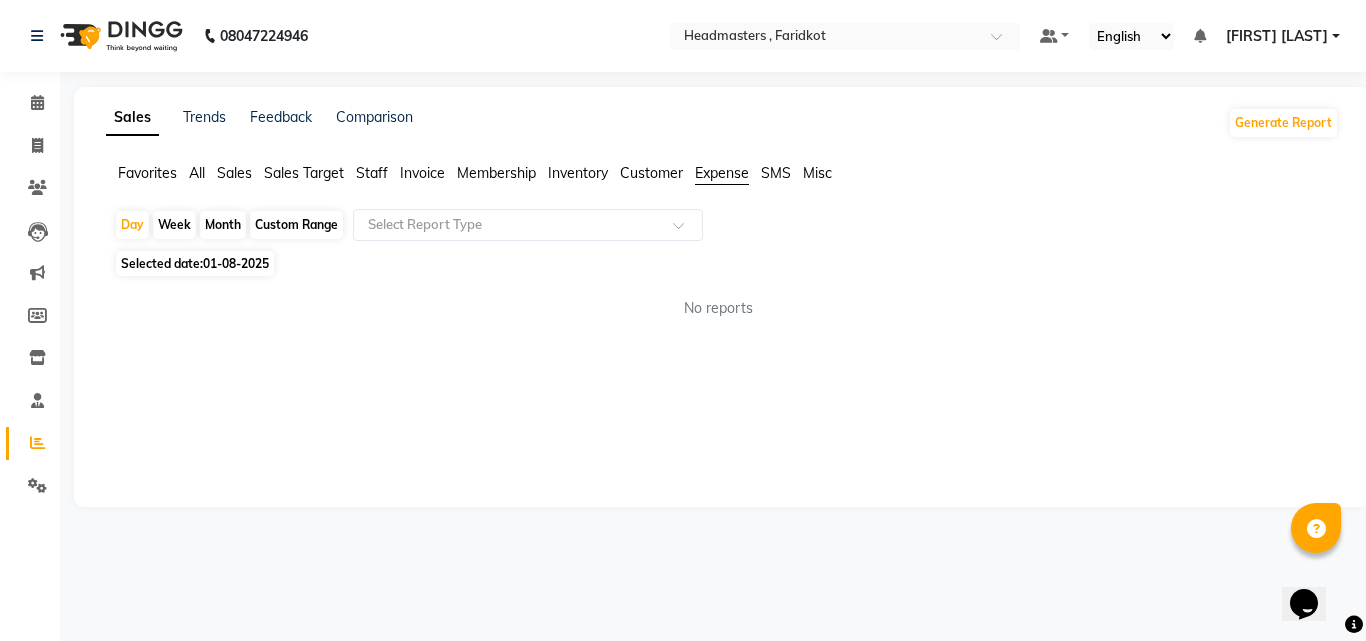 click on "Expense" 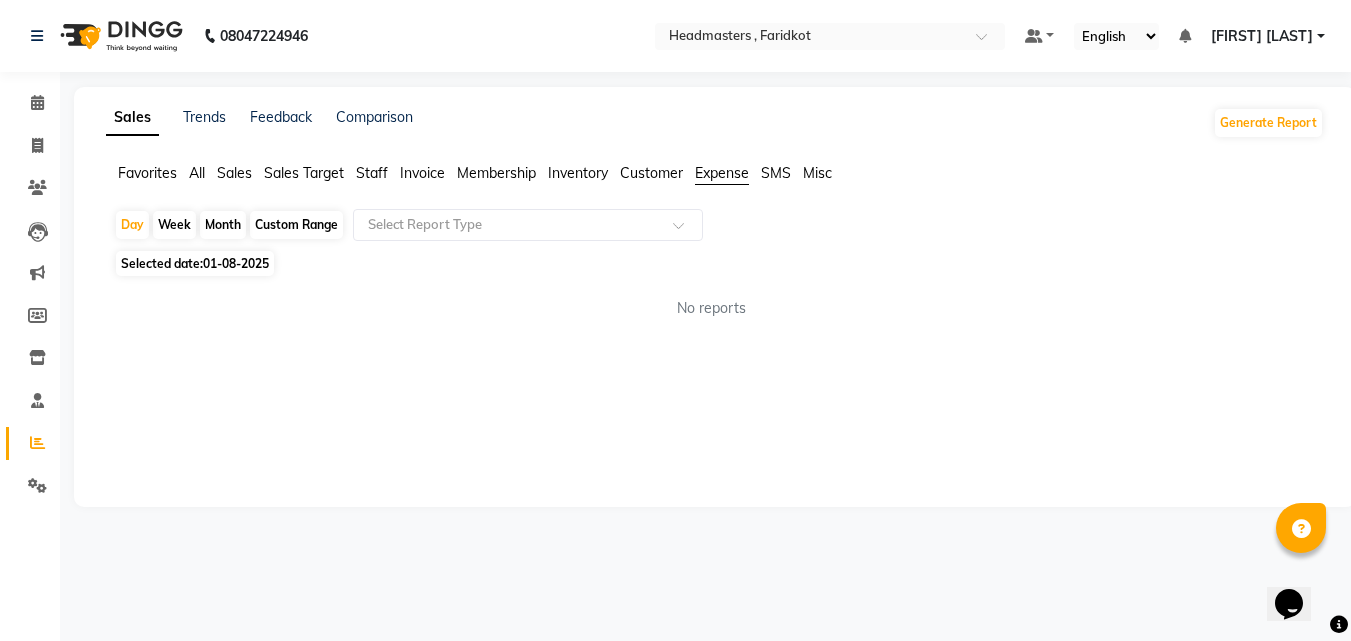 select on "8" 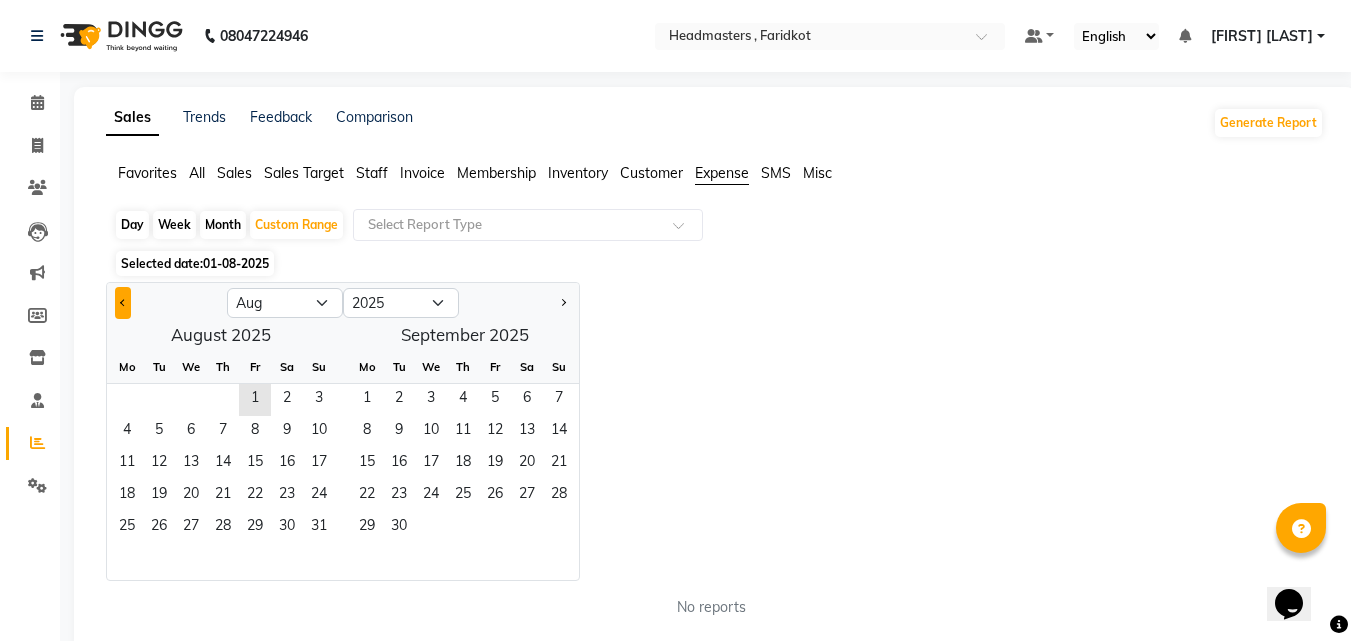click 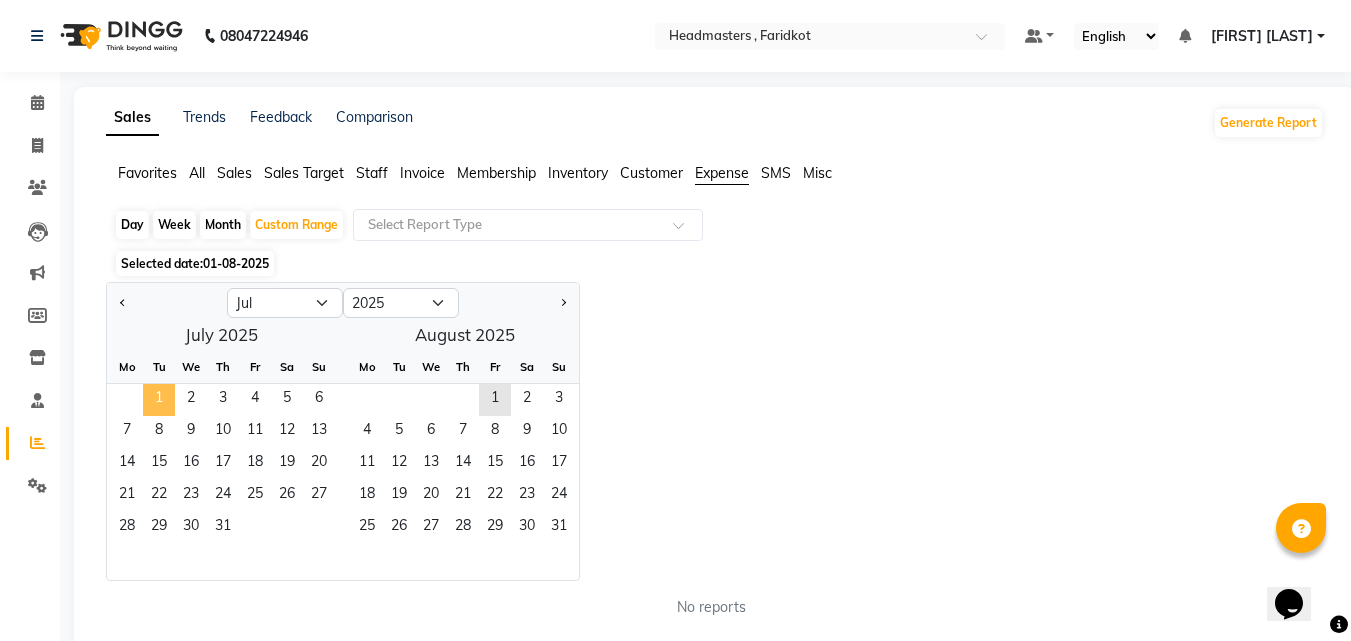 click on "1" 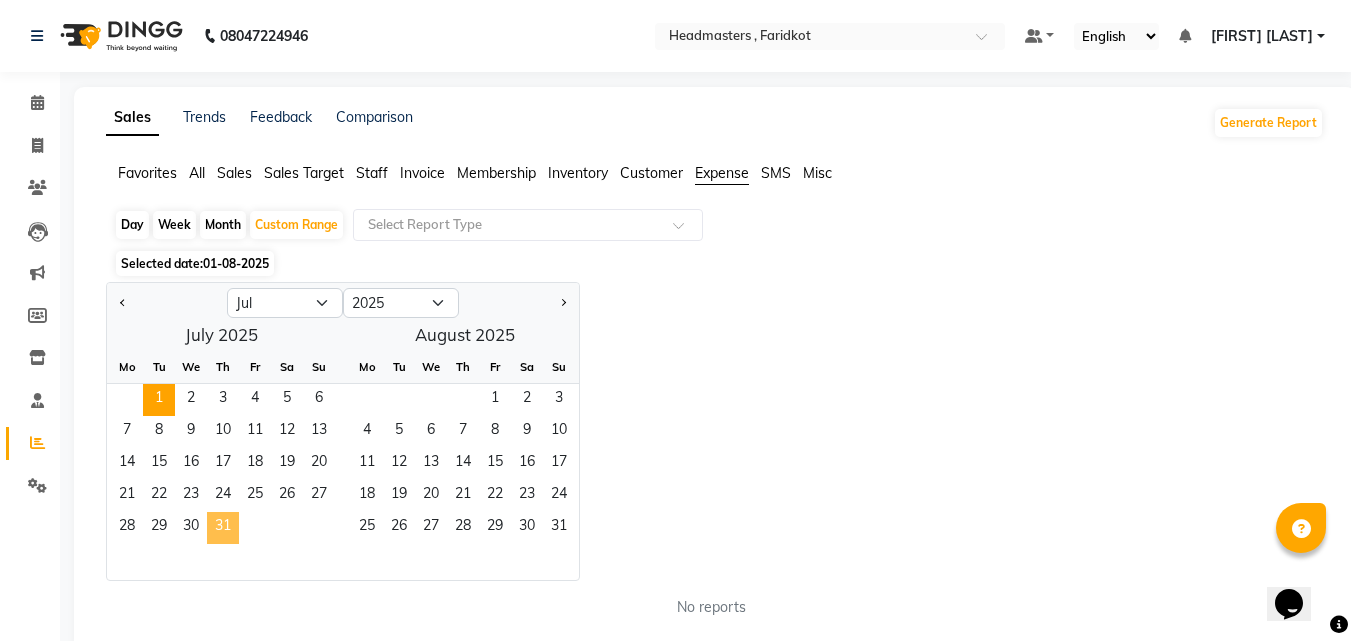 click on "31" 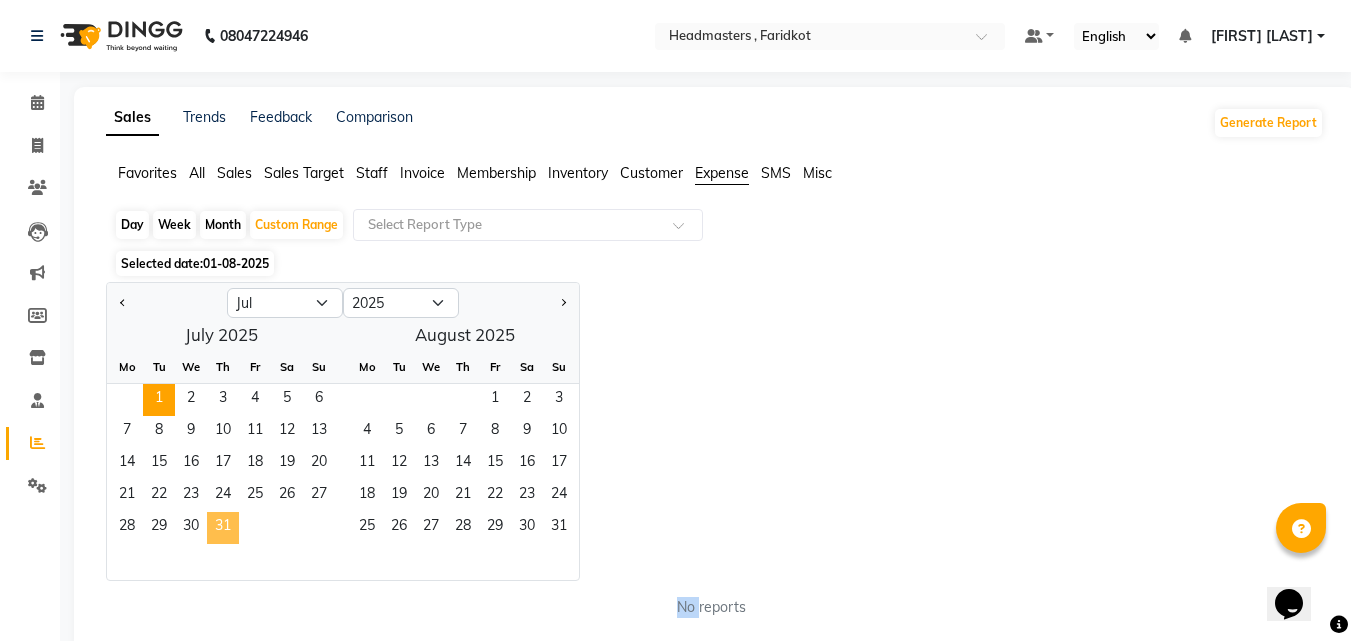 click on "Sales Trends Feedback Comparison Generate Report Favorites All Sales Sales Target Staff Invoice Membership Inventory Customer Expense SMS Misc  Day   Week   Month   Custom Range  Select Report Type Selected date:  01-08-2025  Jan Feb Mar Apr May Jun Jul Aug Sep Oct Nov Dec 2015 2016 2017 2018 2019 2020 2021 2022 2023 2024 2025 2026 2027 2028 2029 2030 2031 2032 2033 2034 2035  July 2025  Mo Tu We Th Fr Sa Su  1   2   3   4   5   6   7   8   9   10   11   12   13   14   15   16   17   18   19   20   21   22   23   24   25   26   27   28   29   30   31   August 2025  Mo Tu We Th Fr Sa Su  1   2   3   4   5   6   7   8   9   10   11   12   13   14   15   16   17   18   19   20   21   22   23   24   25   26   27   28   29   30   31  No reports ★ Mark as Favorite  Choose how you'd like to save "" report to favorites  Save to Personal Favorites:   Only you can see this report in your favorites tab. Share with Organization:   Everyone in your organization can see this report in their favorites tab." 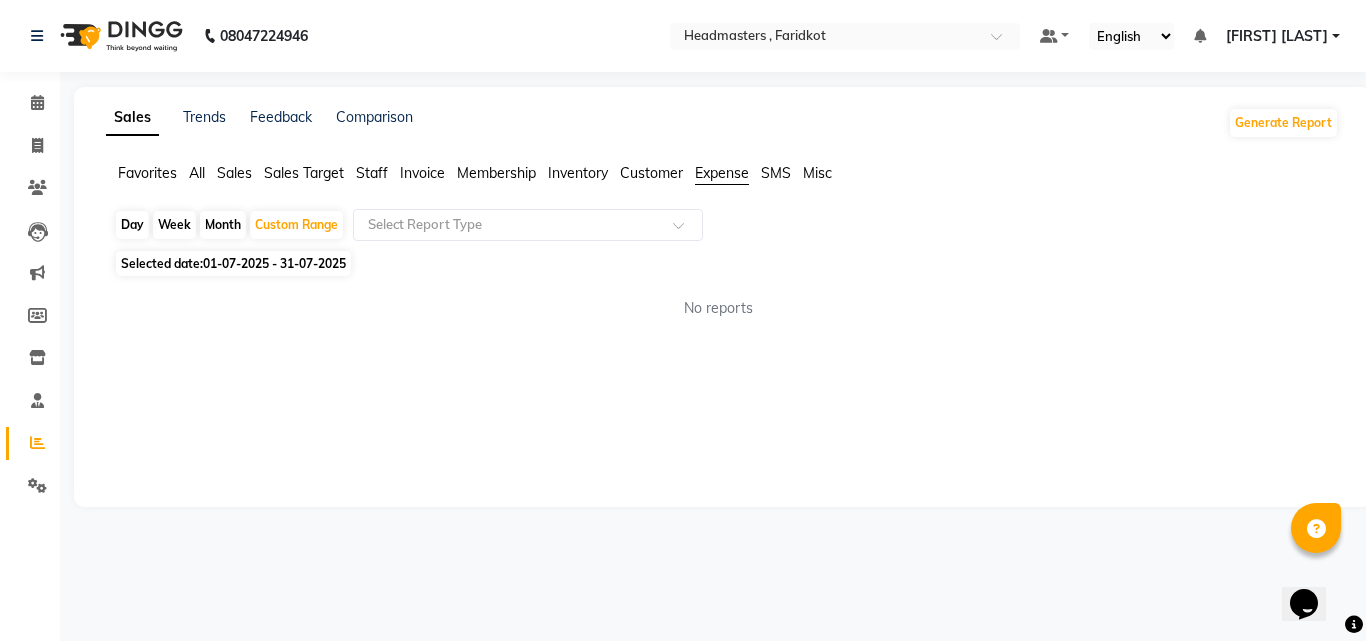 click on "Expense" 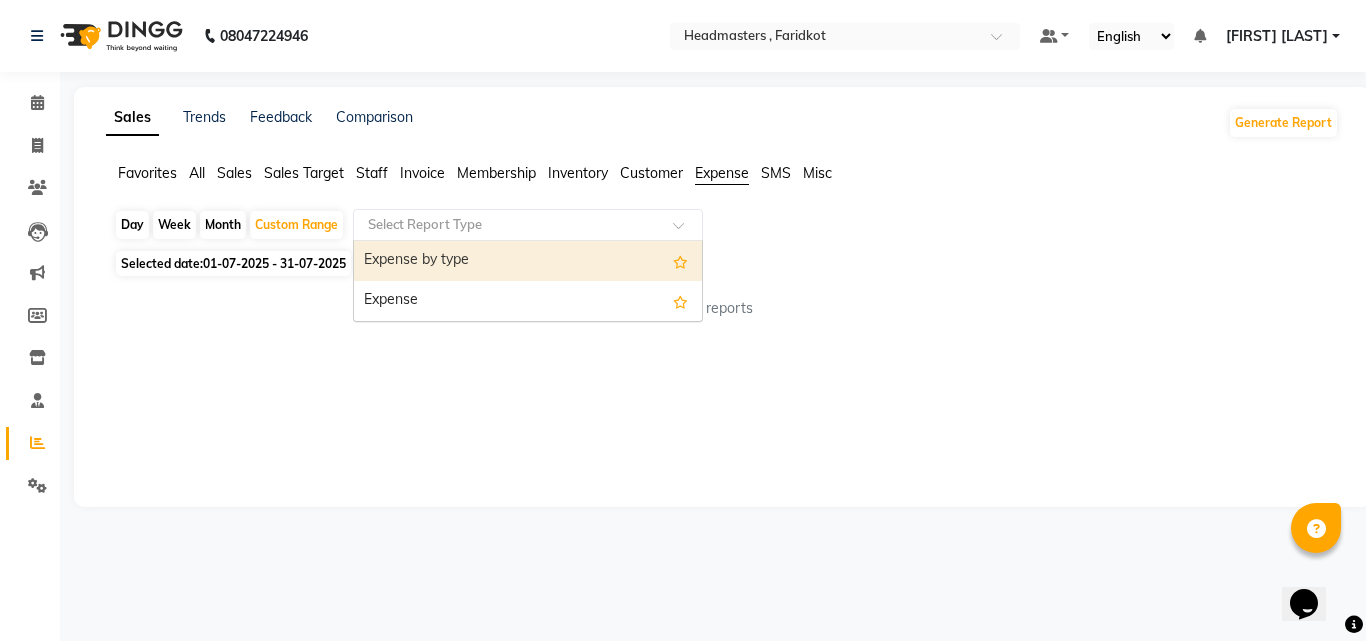 click 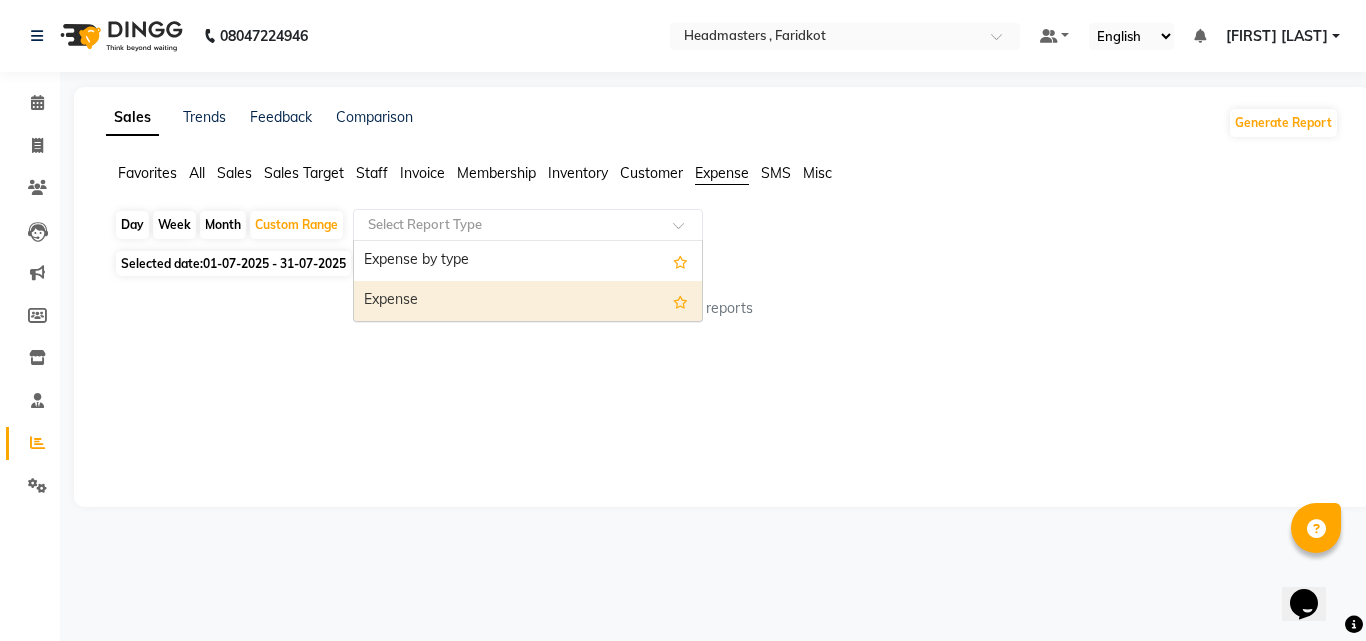click on "Expense" at bounding box center (528, 301) 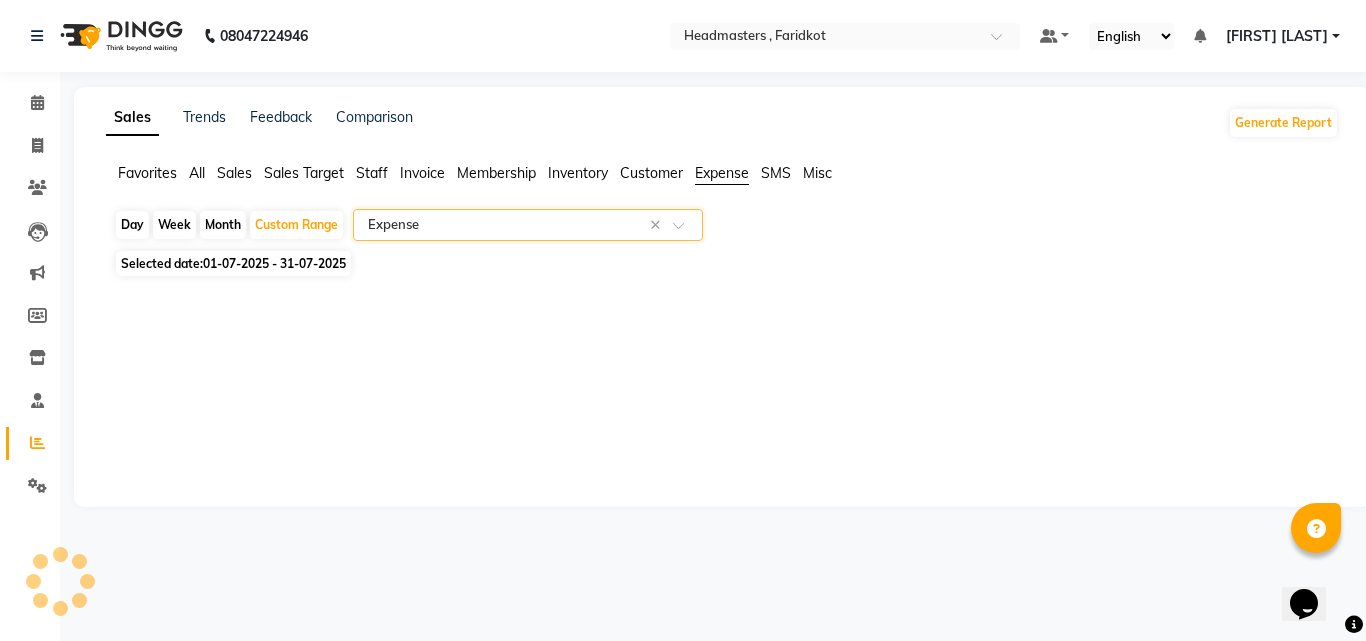select on "full_report" 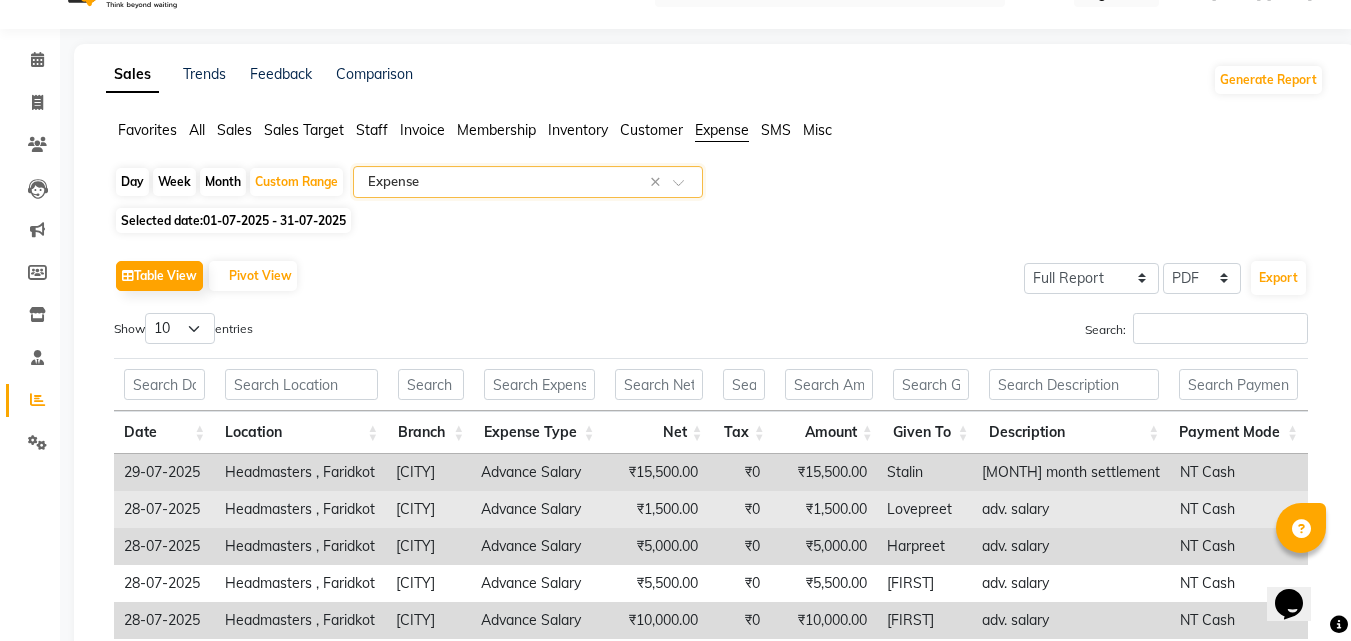 scroll, scrollTop: 0, scrollLeft: 0, axis: both 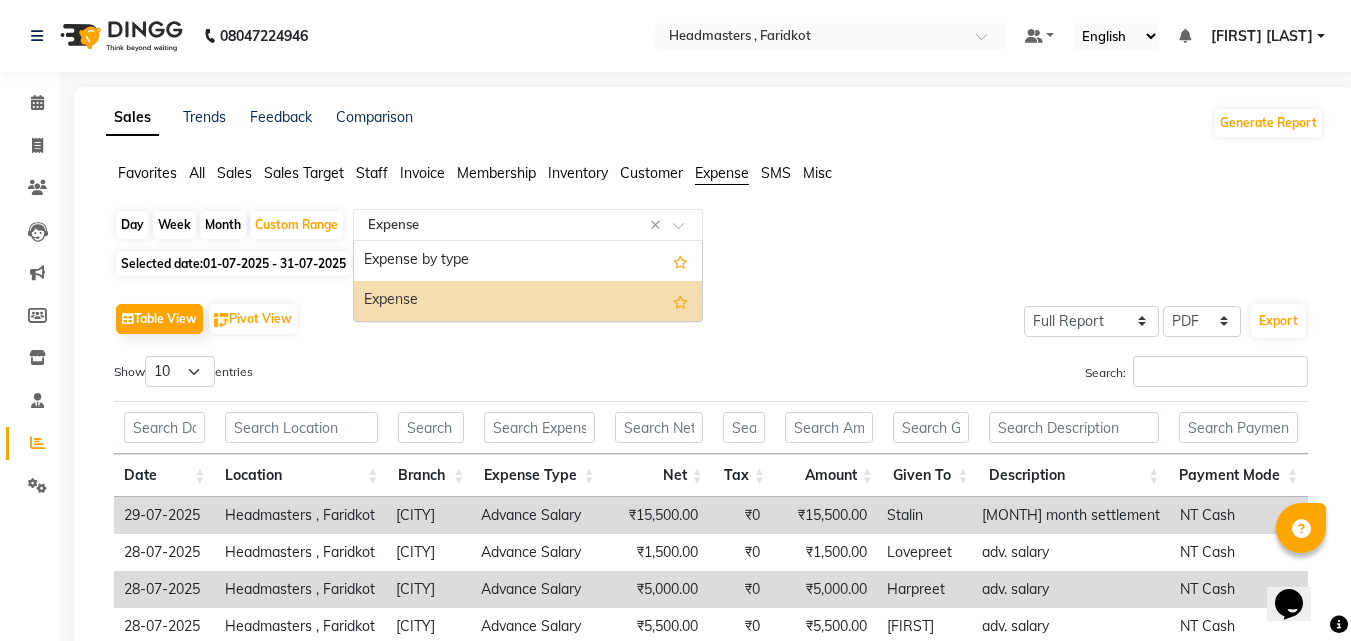 click 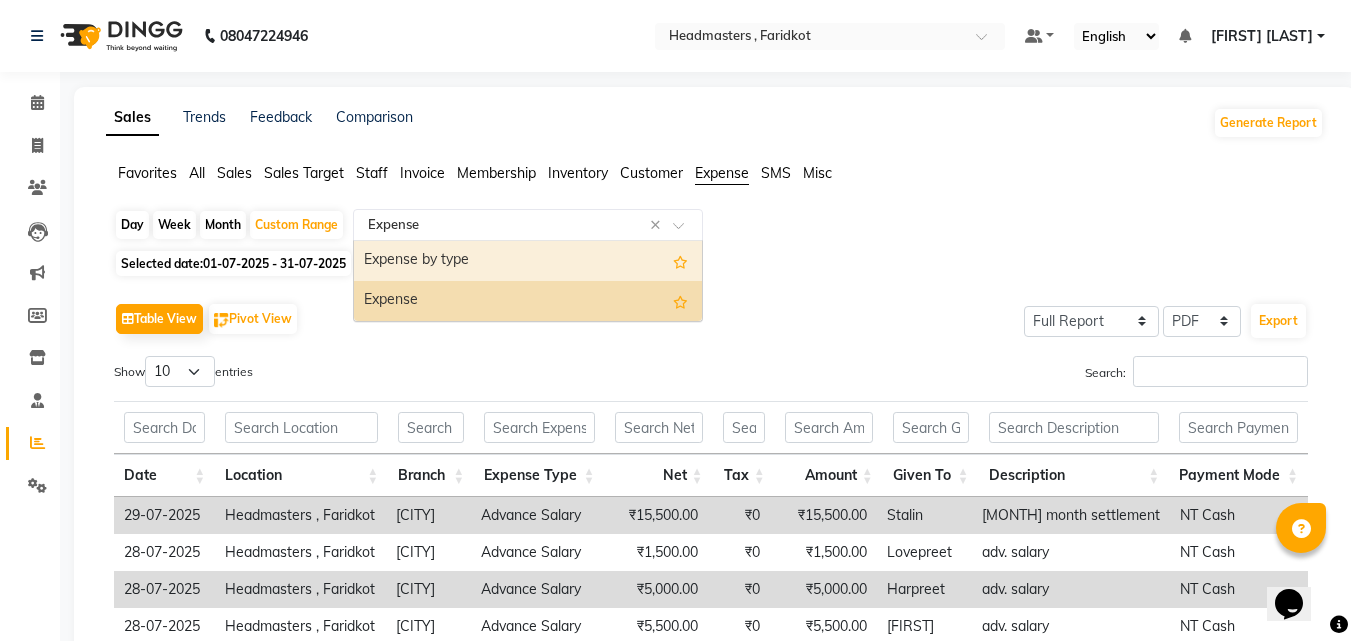 click on "Expense by type" at bounding box center [528, 261] 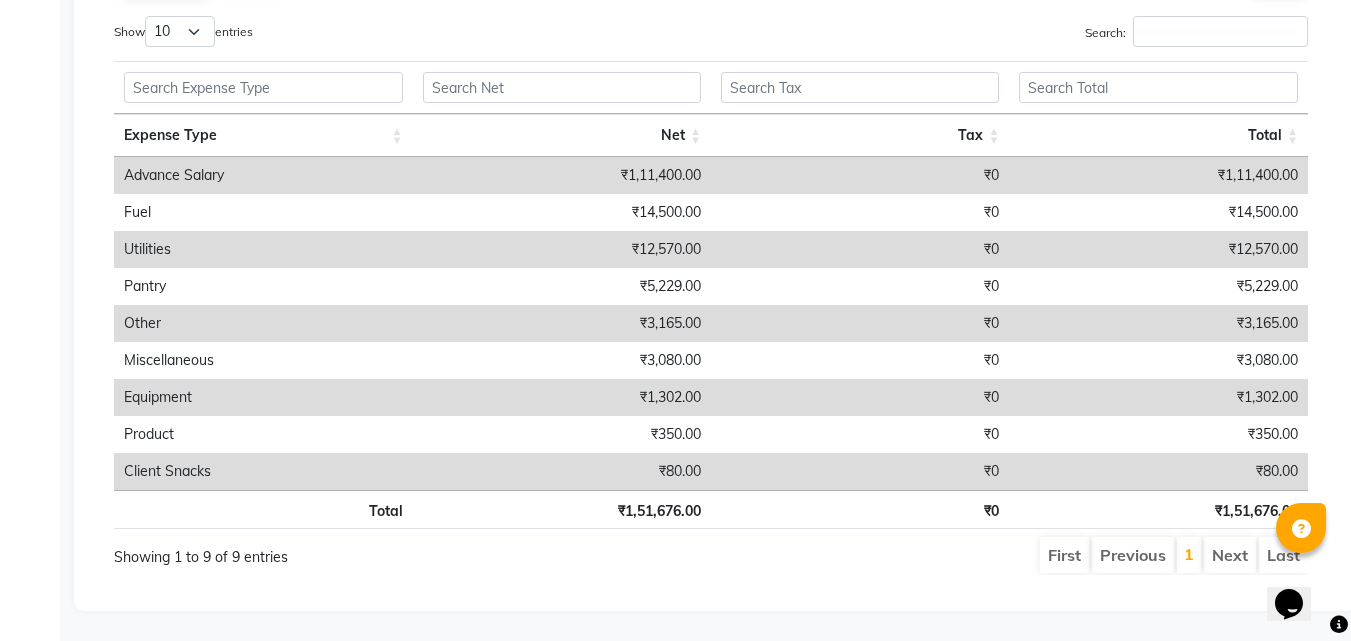 scroll, scrollTop: 1079, scrollLeft: 0, axis: vertical 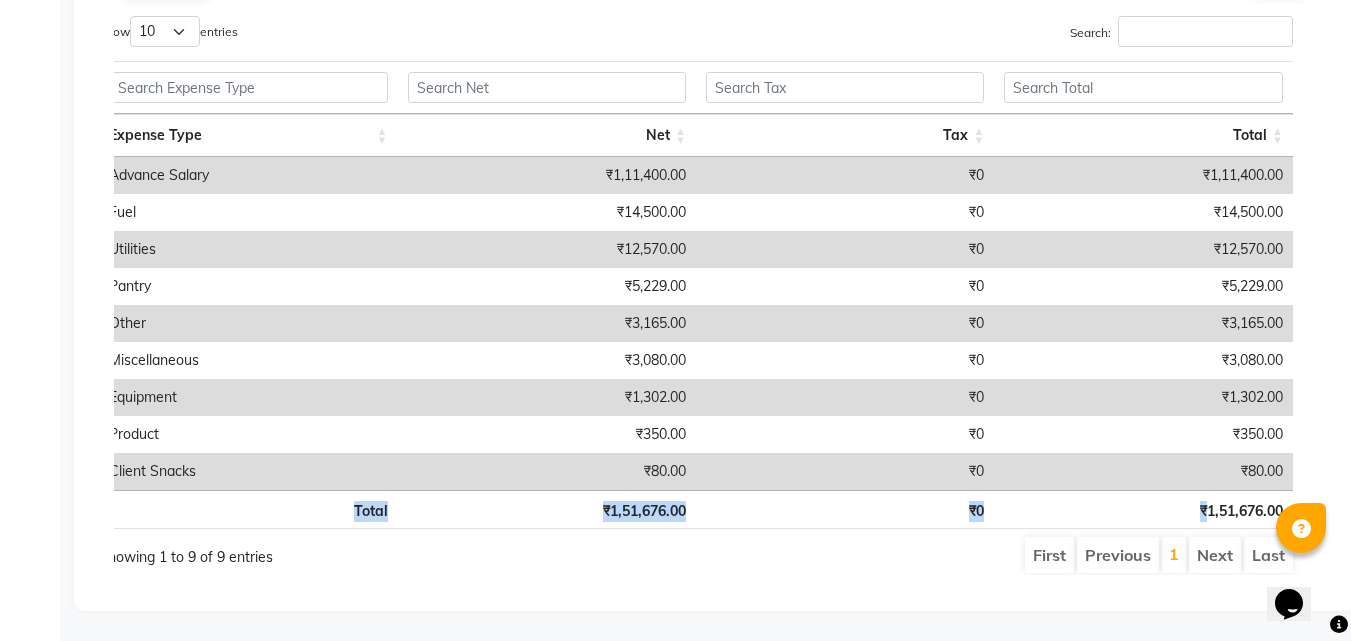 drag, startPoint x: 1218, startPoint y: 497, endPoint x: 1333, endPoint y: 499, distance: 115.01739 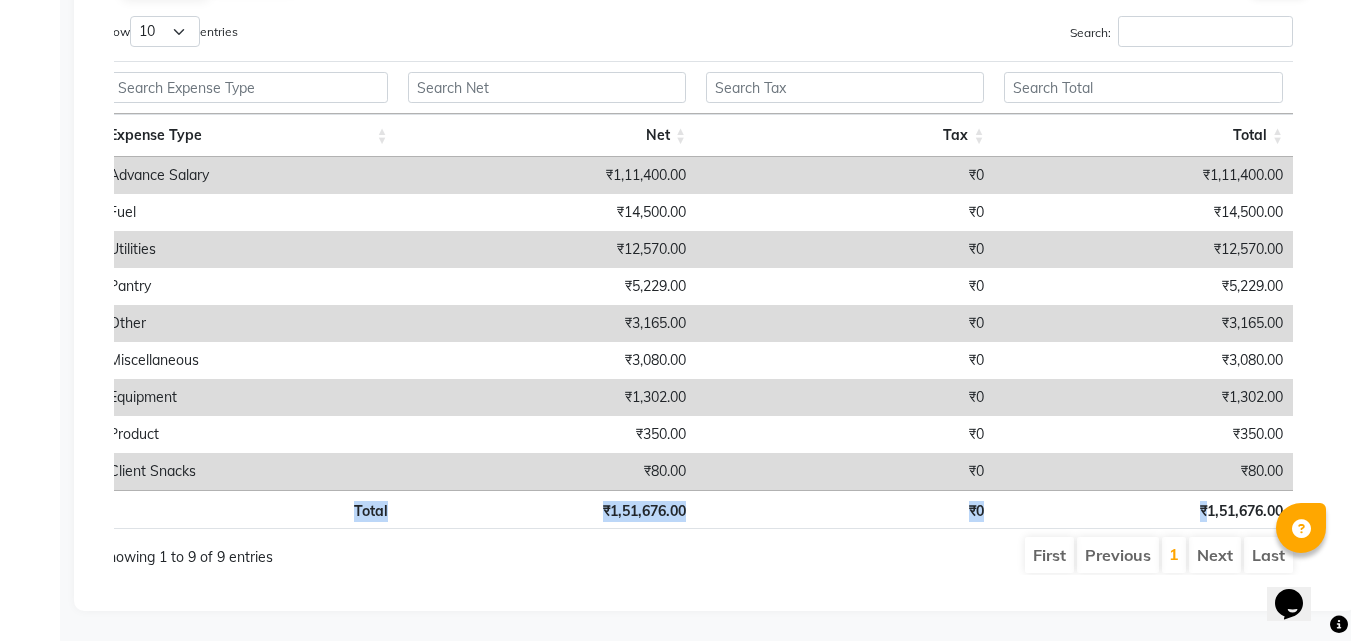 copy on "Total ₹[AMOUNT] ₹0 ₹" 